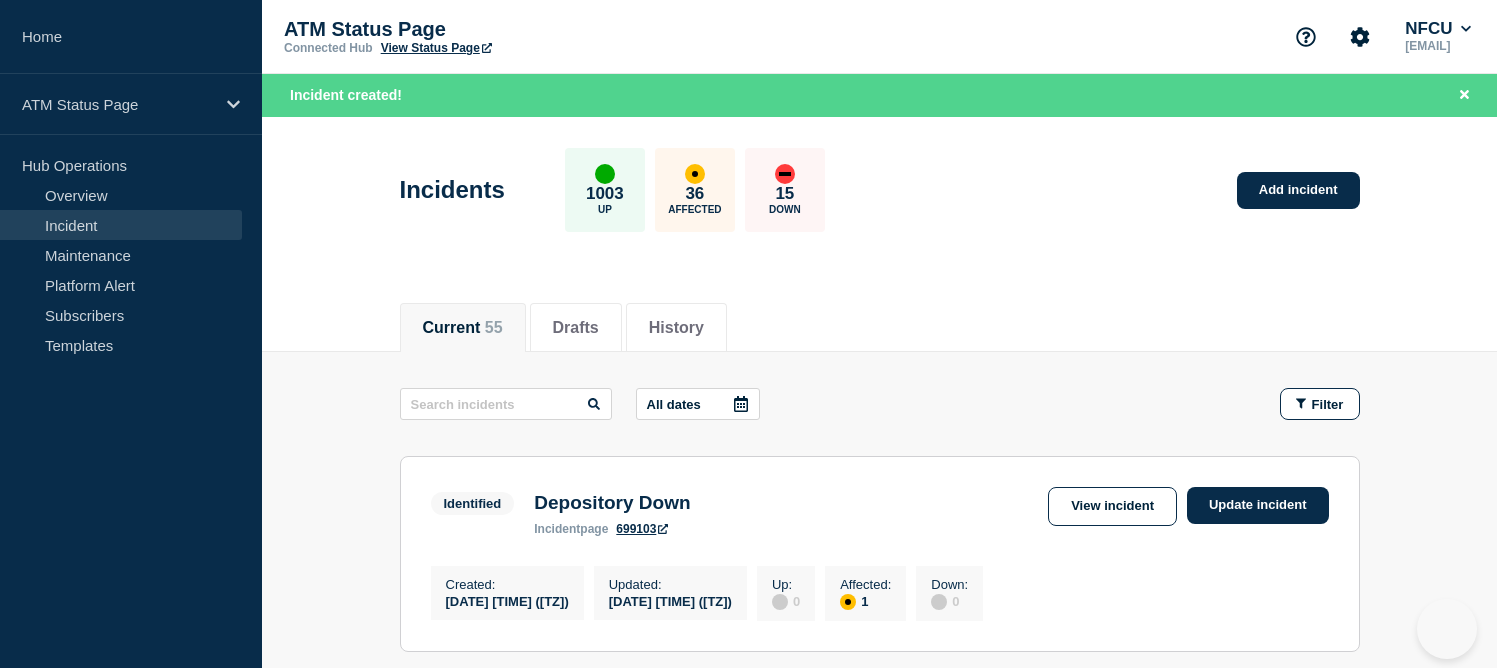 scroll, scrollTop: 0, scrollLeft: 0, axis: both 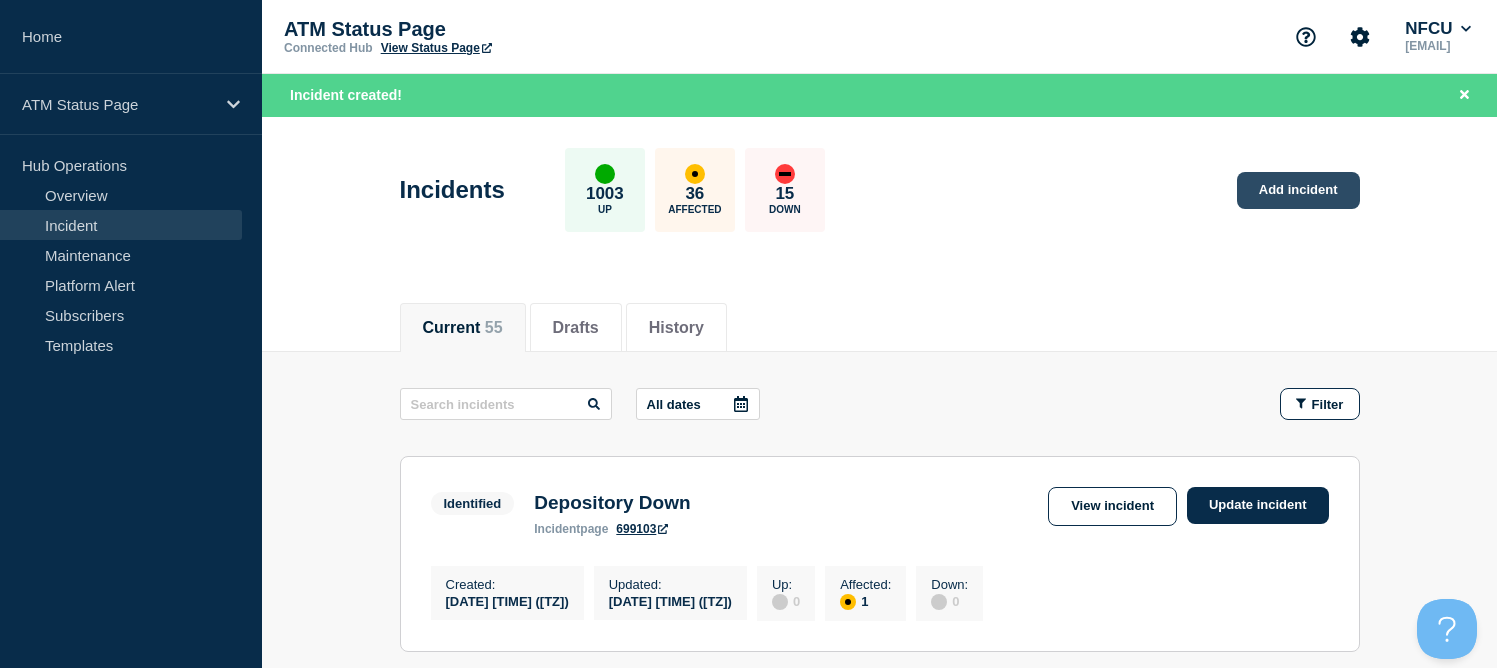 click on "Add incident" 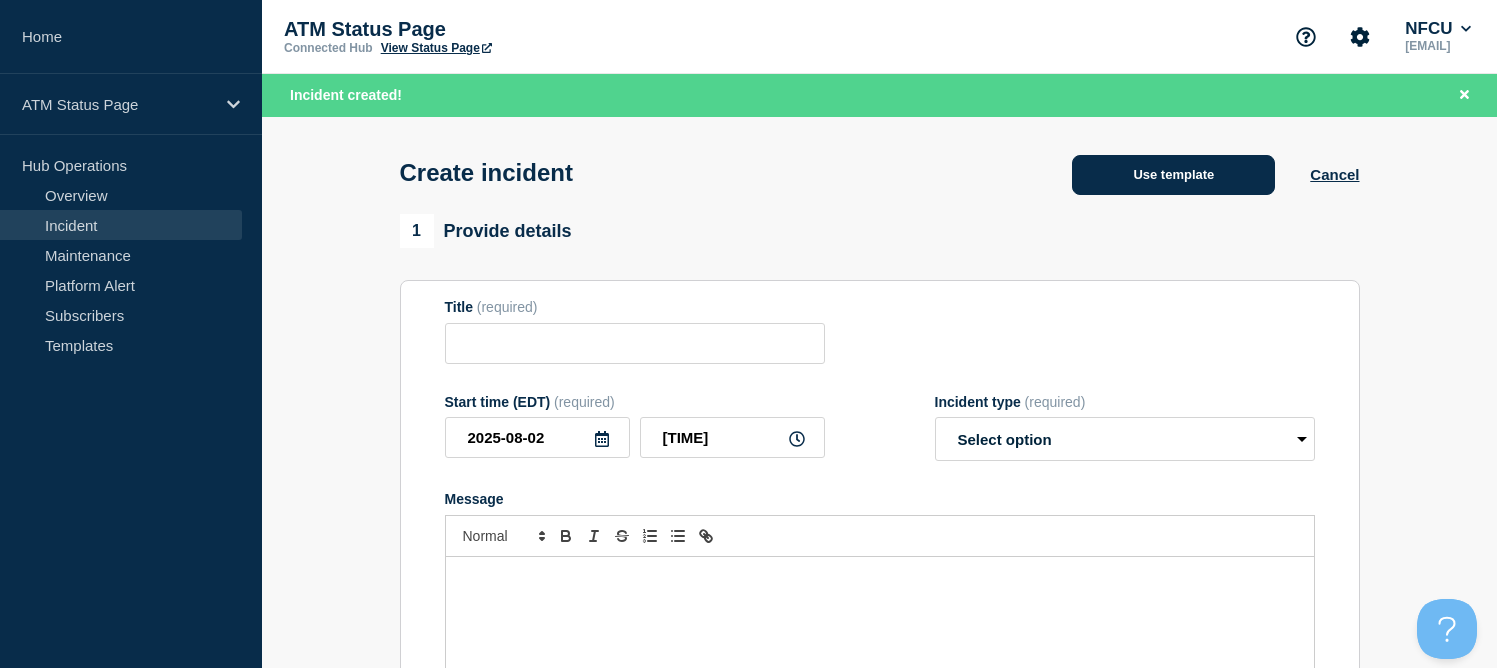 click on "Use template" at bounding box center (1173, 175) 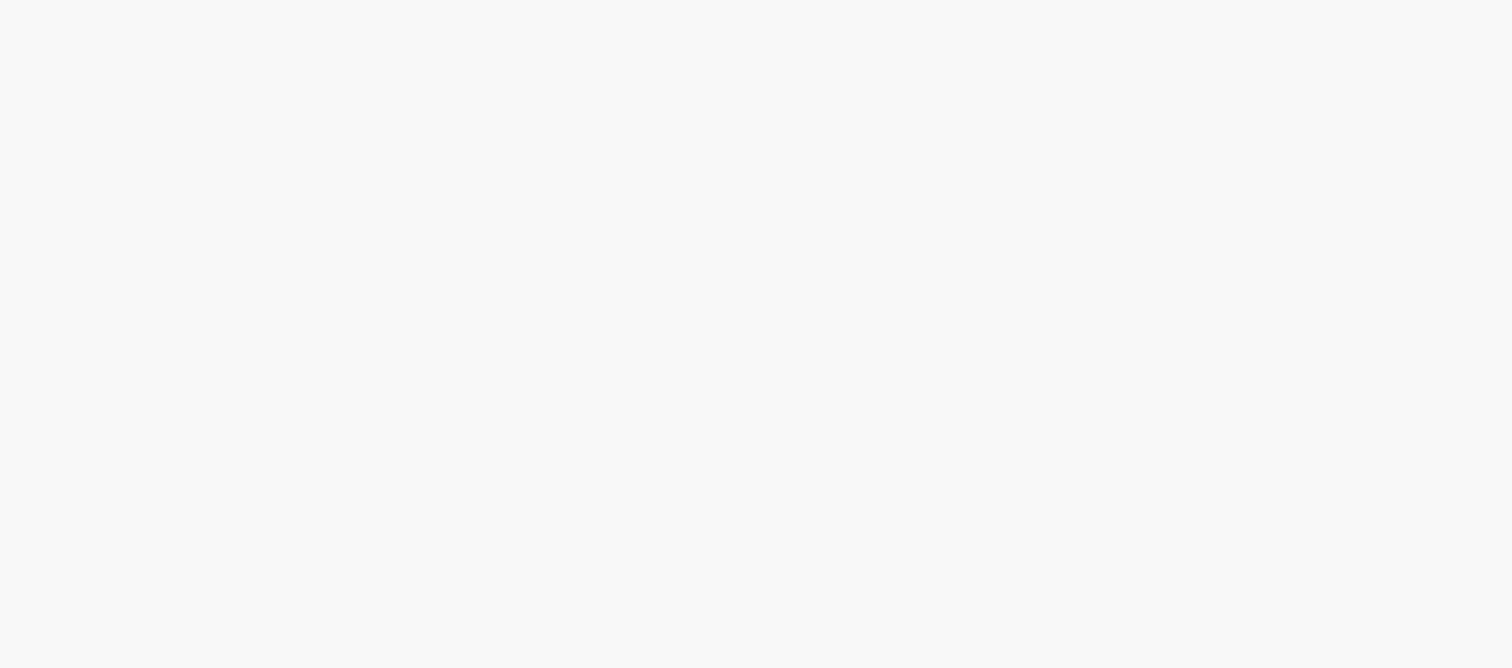 scroll, scrollTop: 0, scrollLeft: 0, axis: both 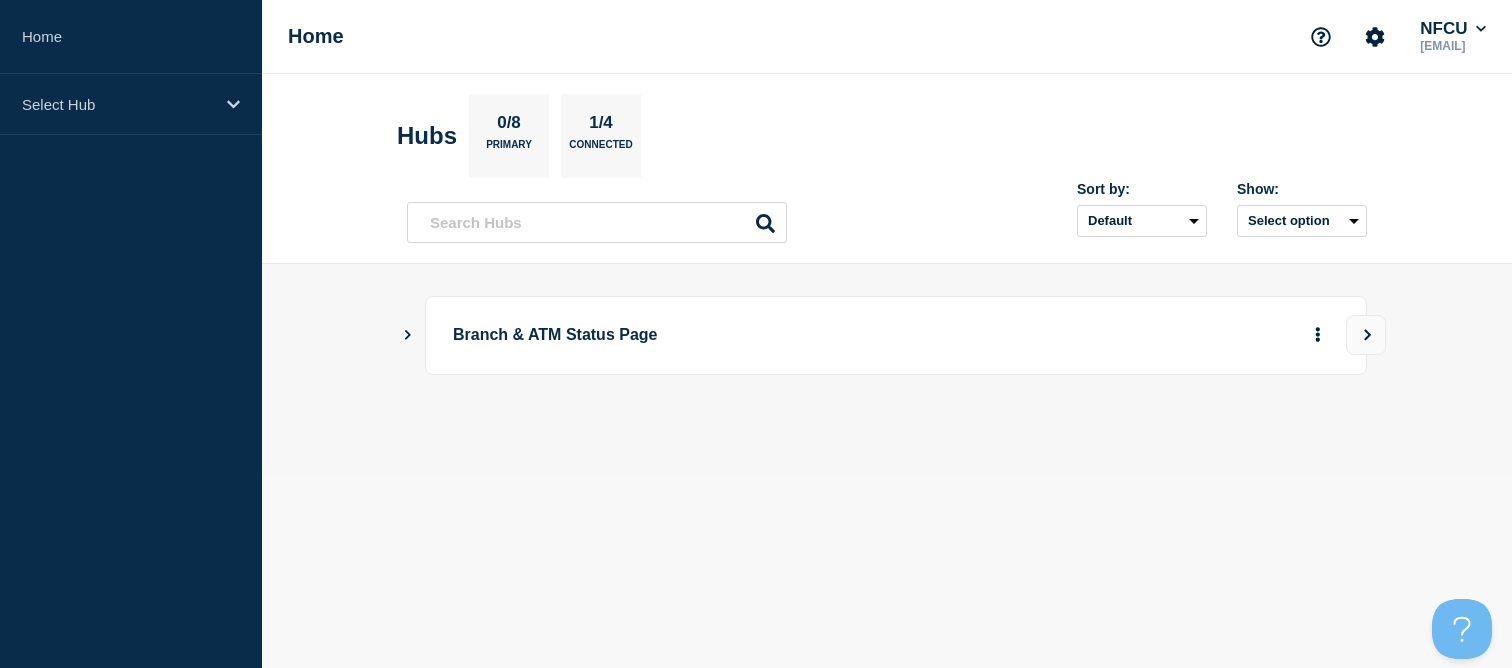 click 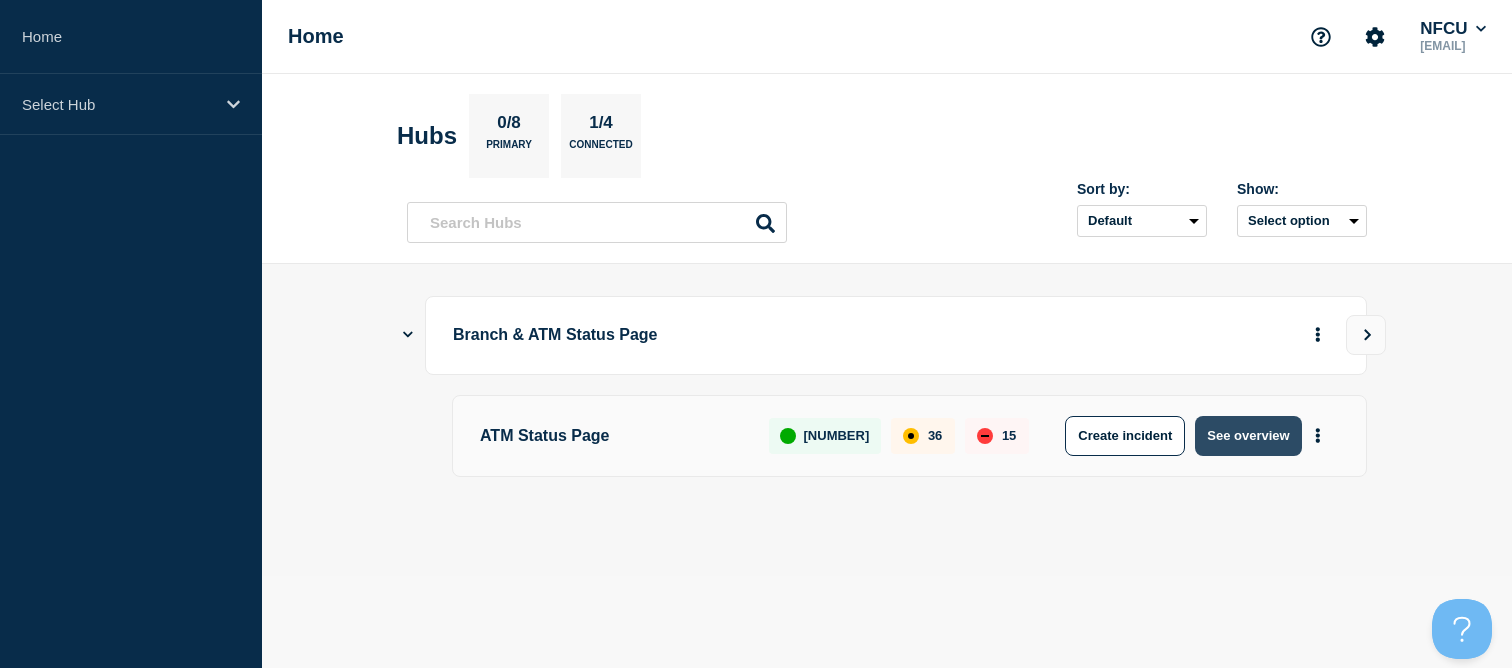 click on "See overview" at bounding box center (1248, 436) 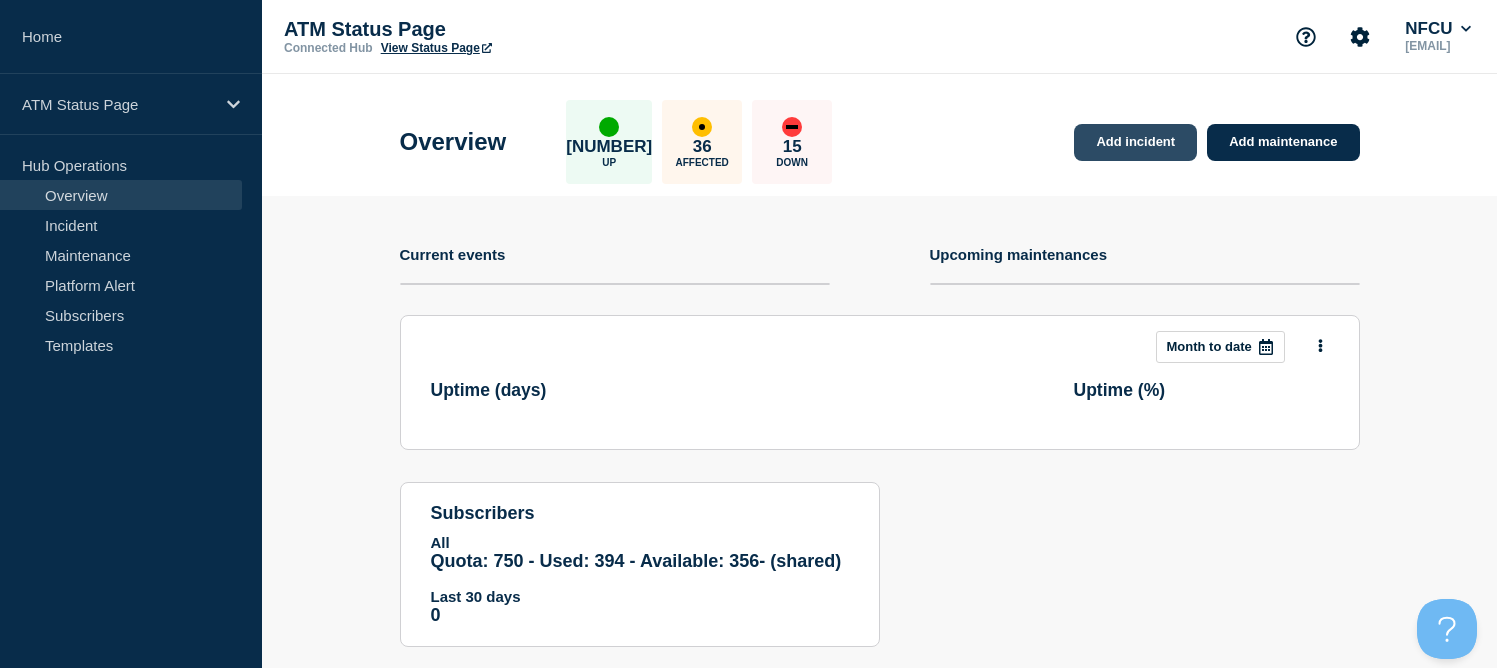 click on "Add incident" at bounding box center [1135, 142] 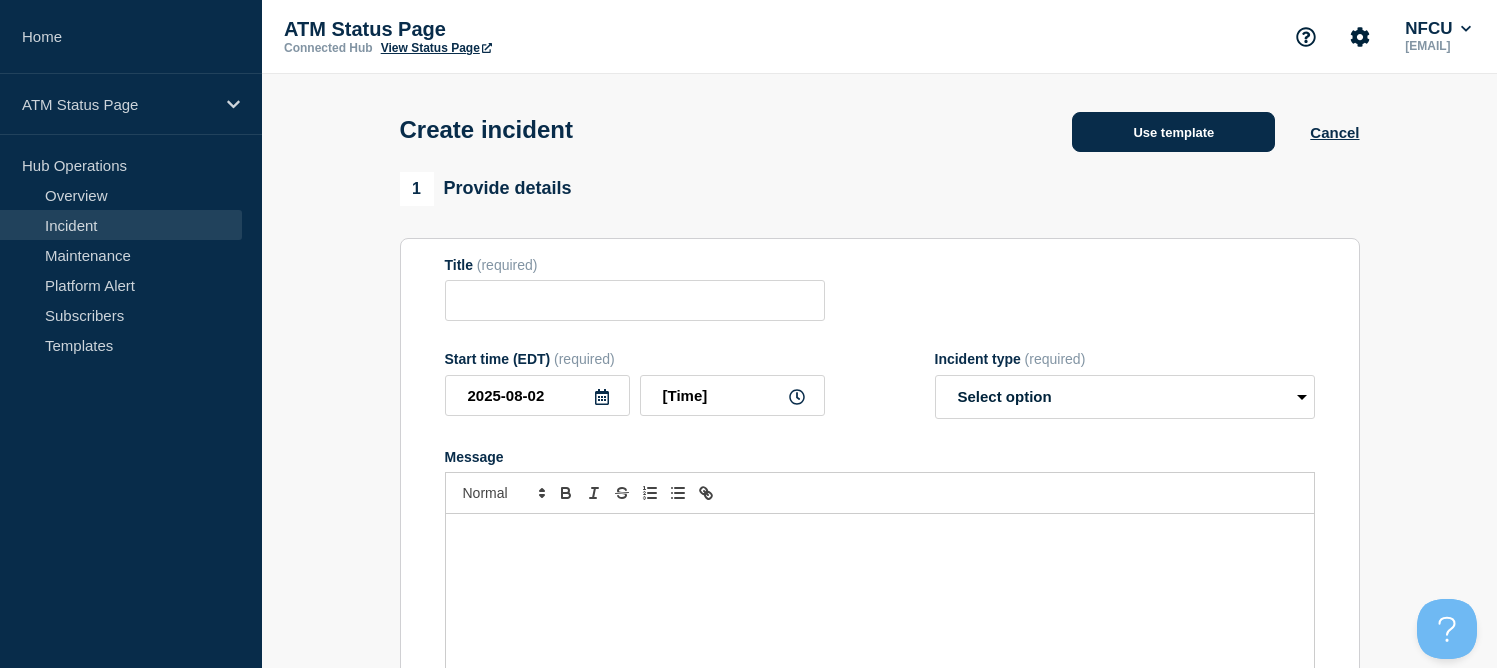 click on "Use template" at bounding box center [1173, 132] 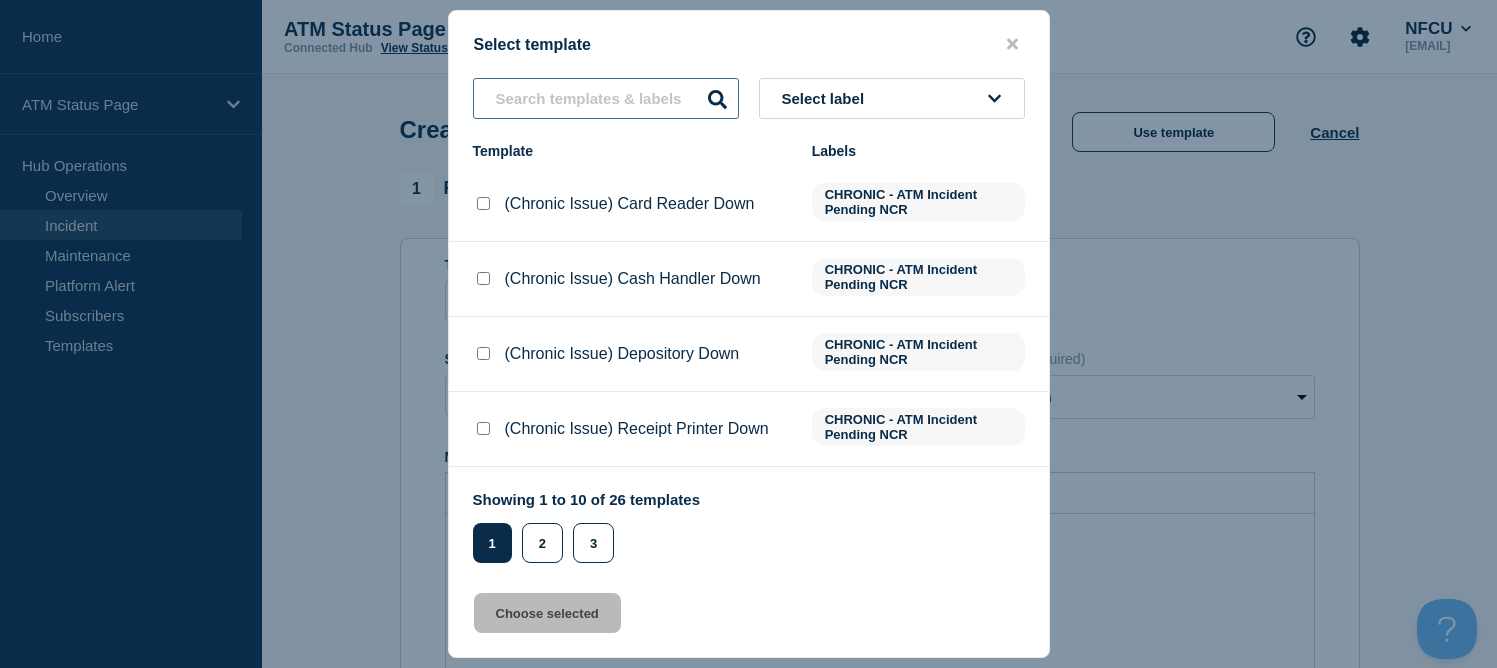 click at bounding box center [606, 98] 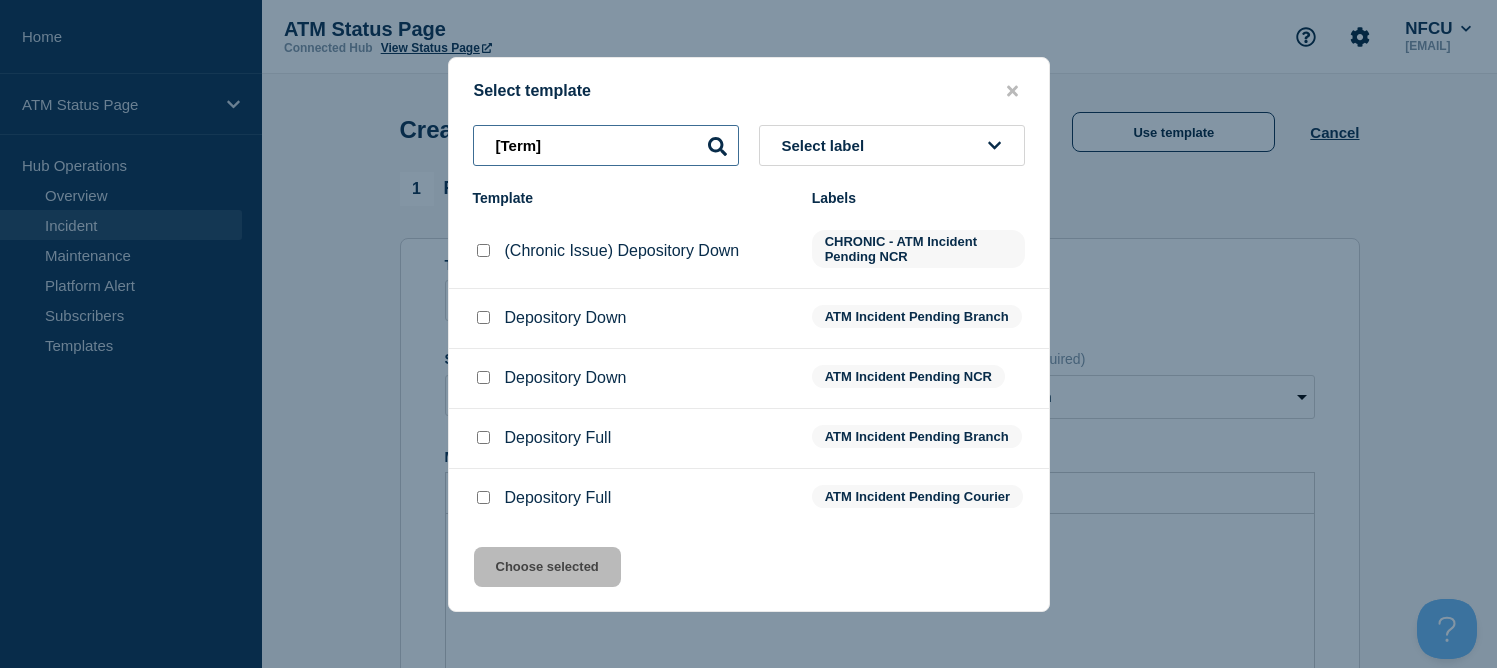 type on "[Term]" 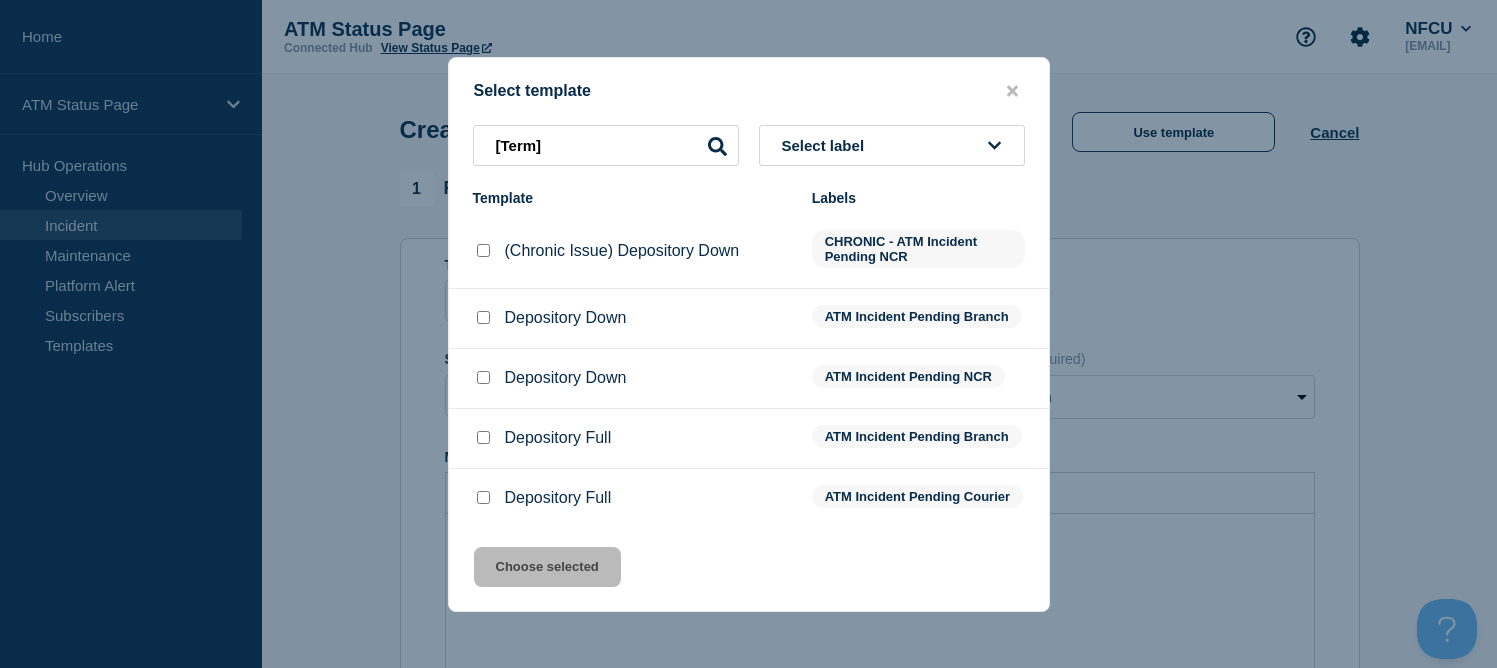 click at bounding box center [483, 317] 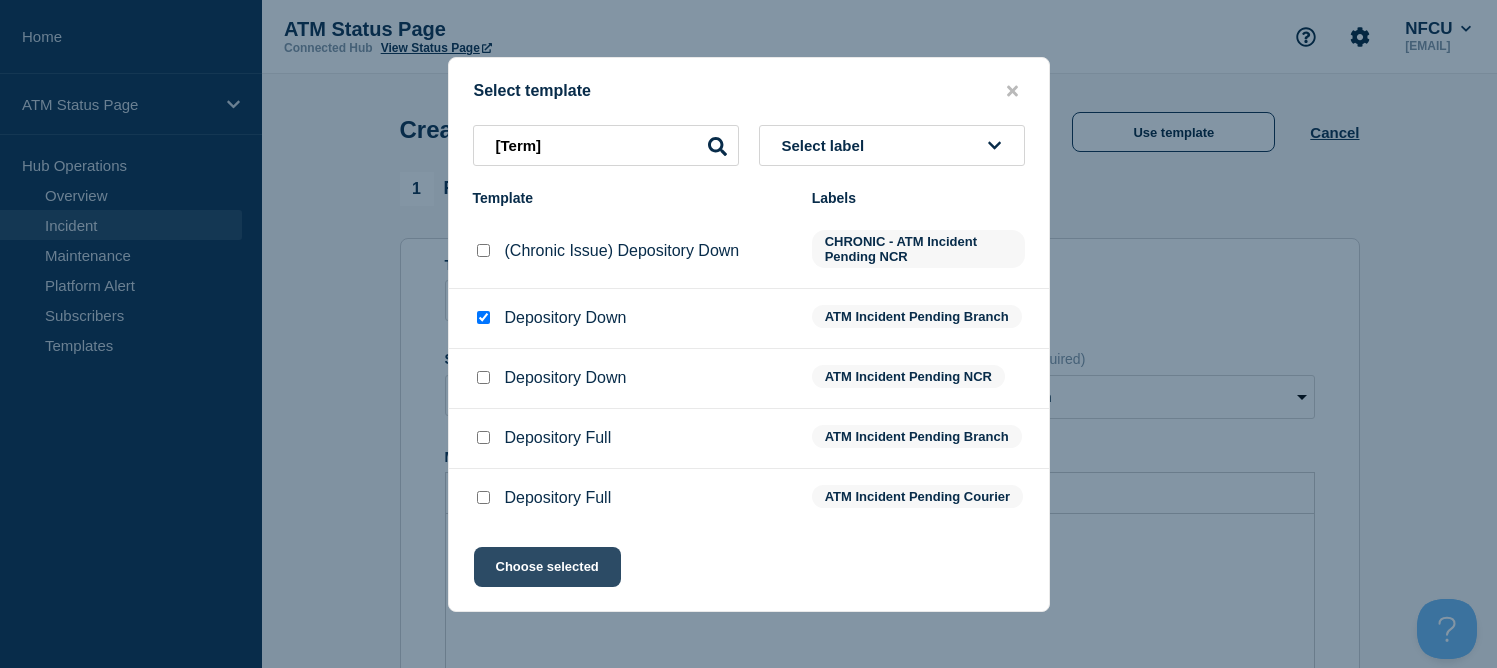 click on "Choose selected" 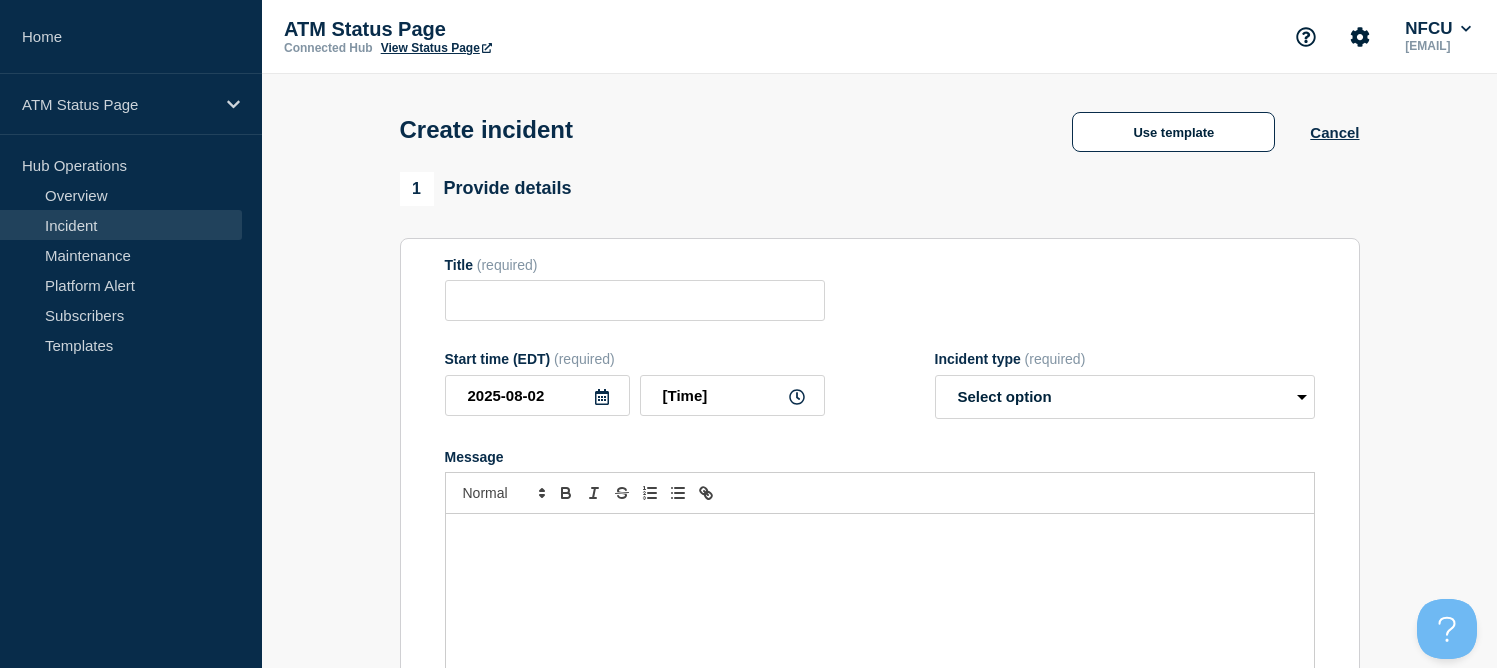 type on "Depository Down" 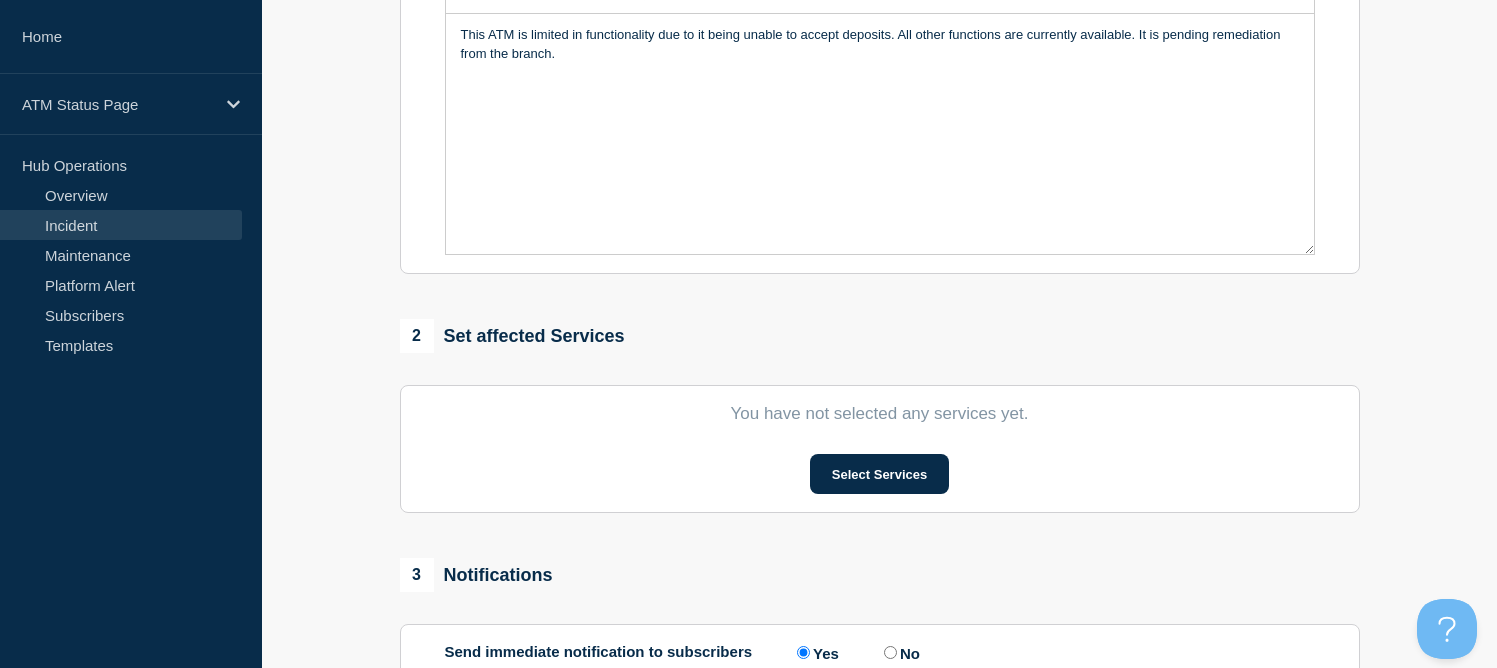 scroll, scrollTop: 600, scrollLeft: 0, axis: vertical 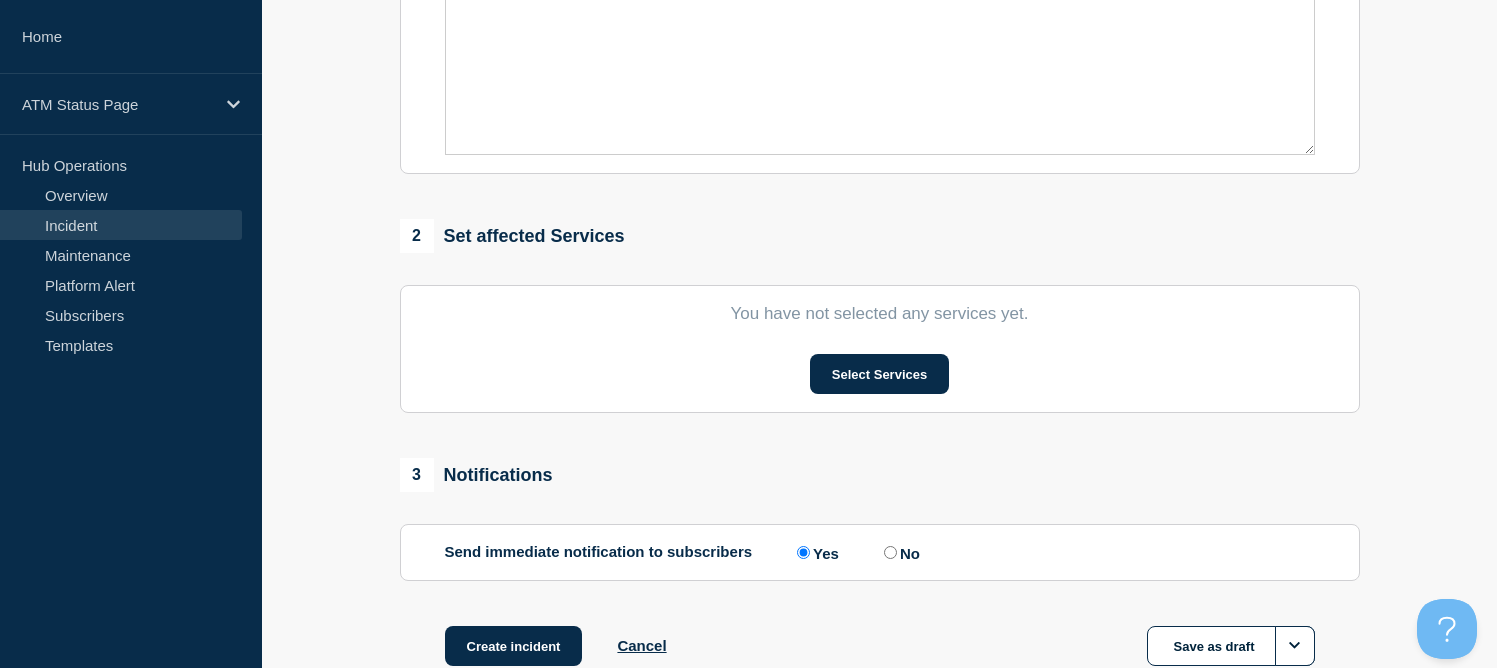 click on "You have not selected any services yet. Select Services" at bounding box center (880, 349) 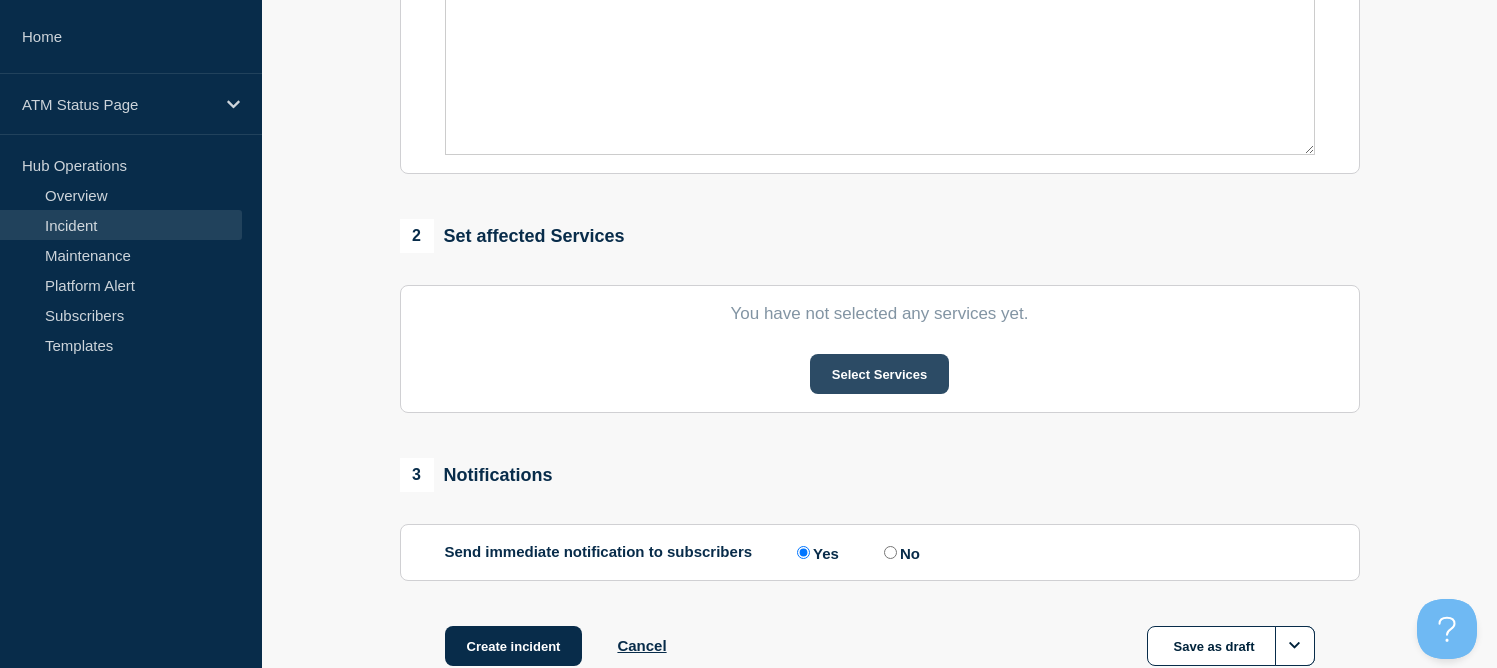 click on "Select Services" at bounding box center [879, 374] 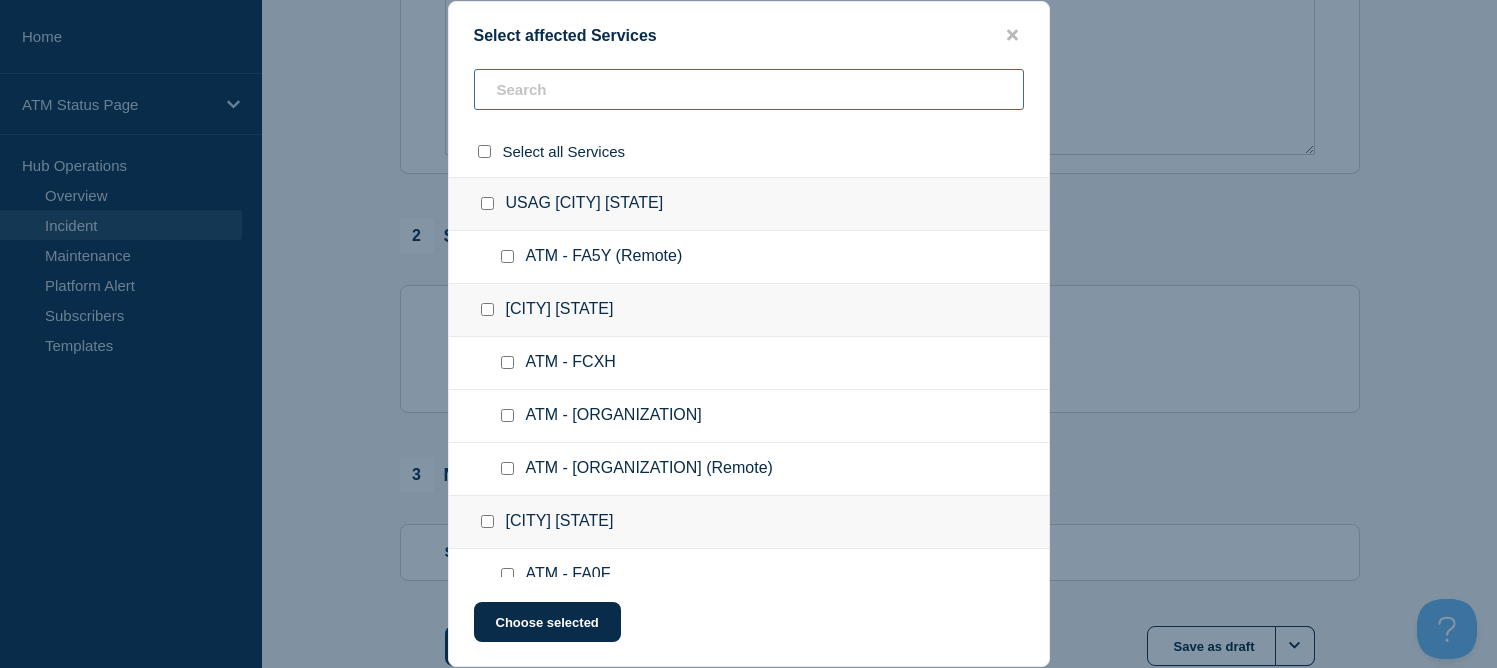 click at bounding box center (749, 89) 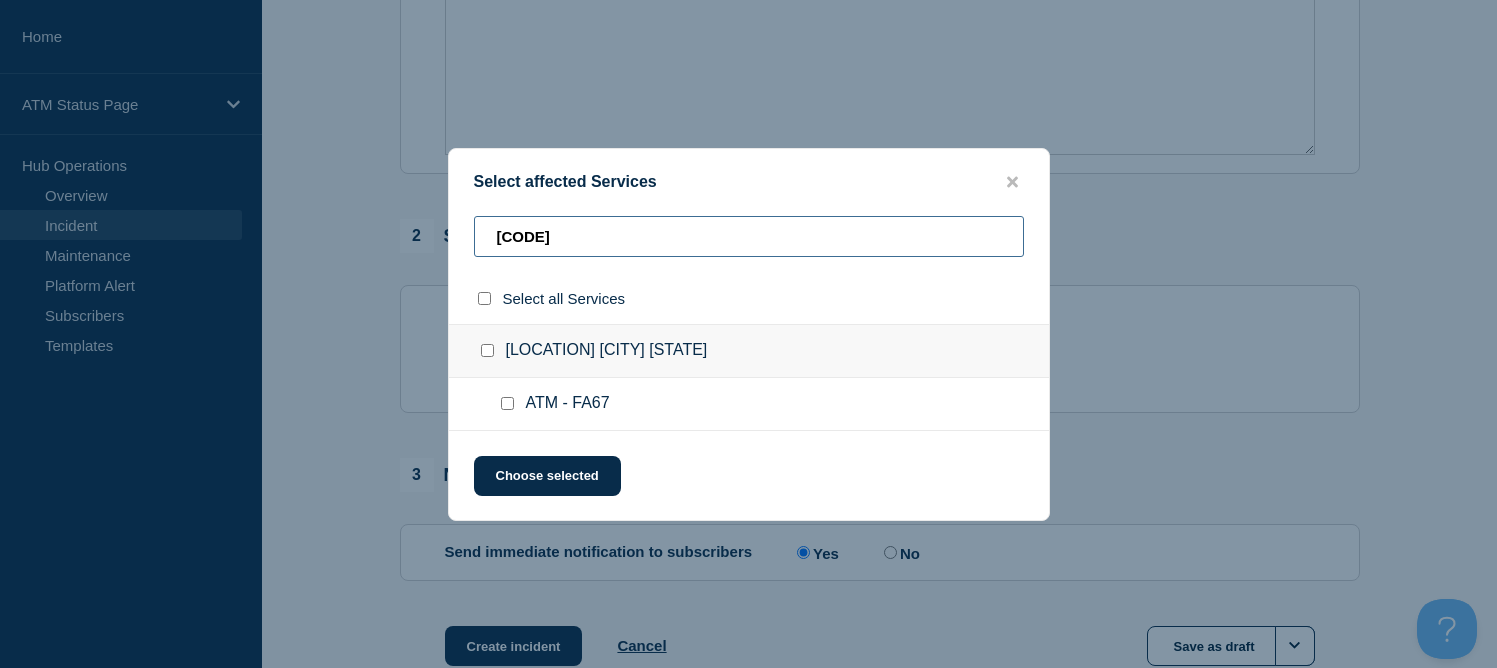 type on "[CODE]" 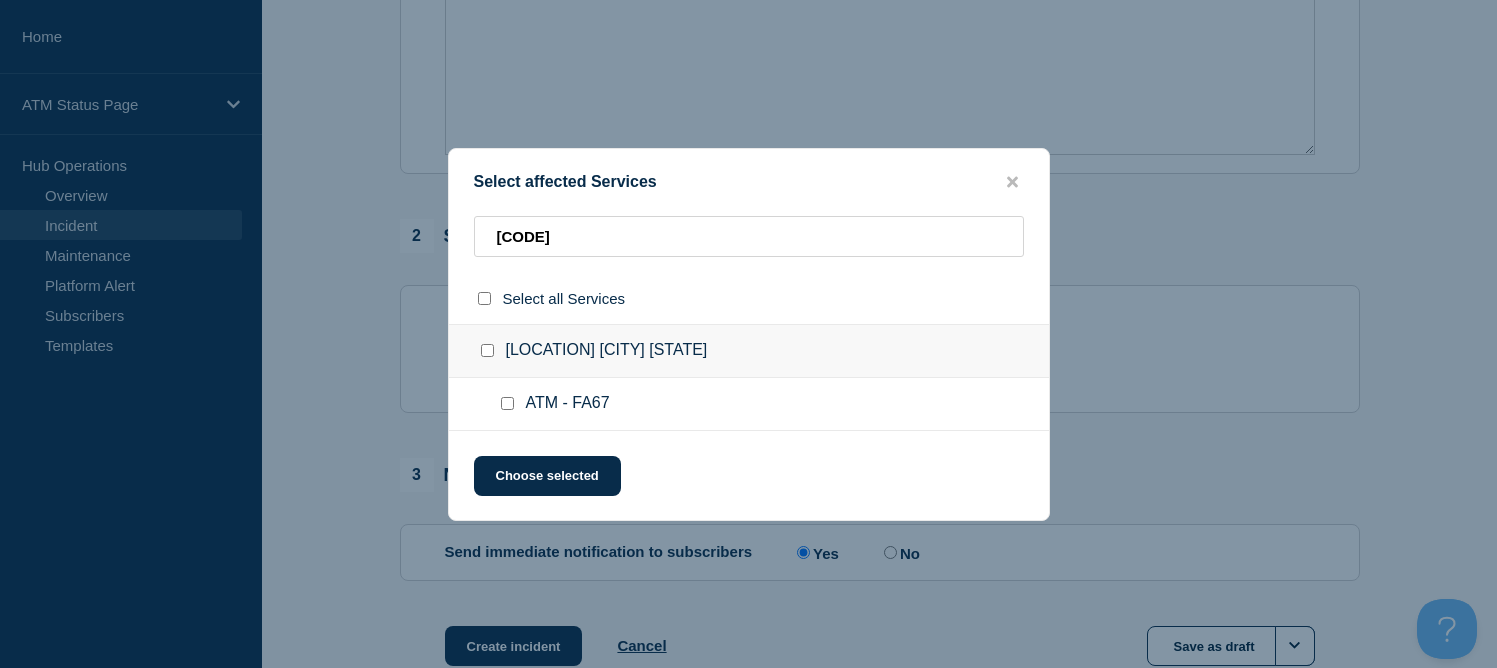 click at bounding box center (487, 350) 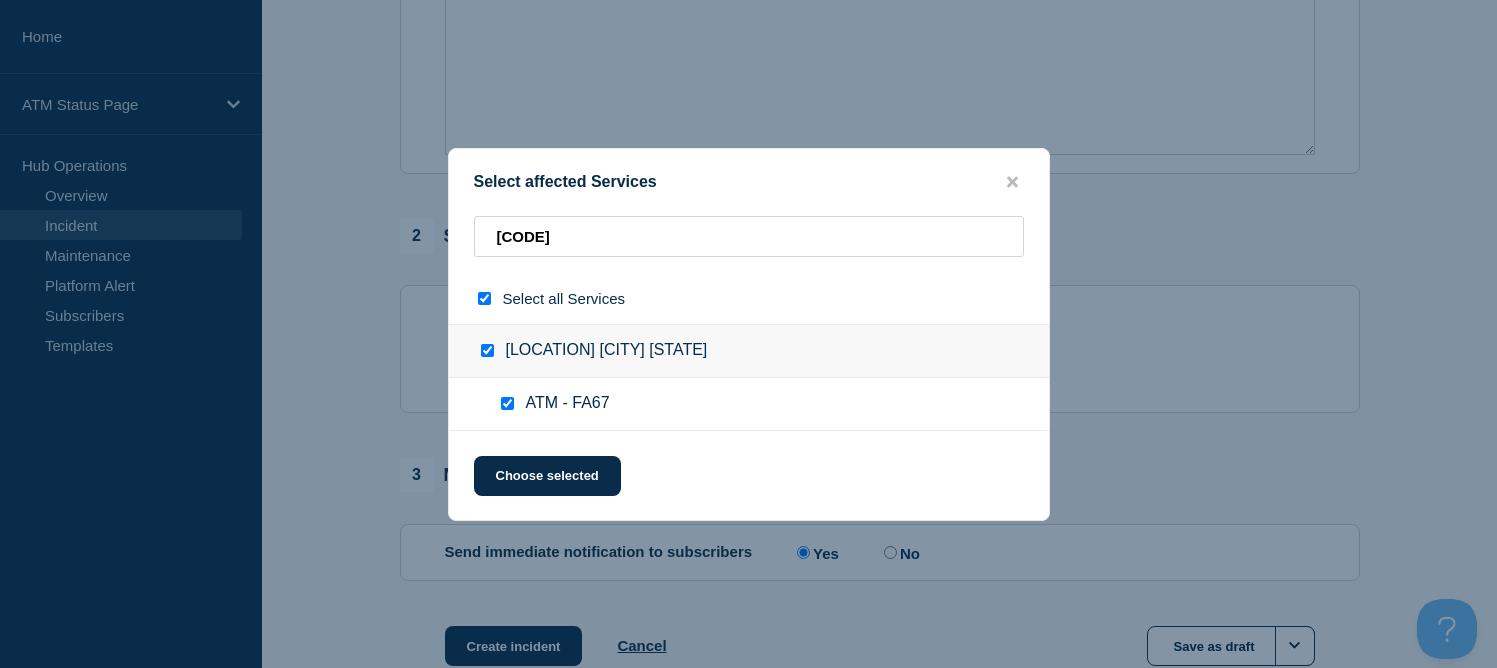 checkbox on "true" 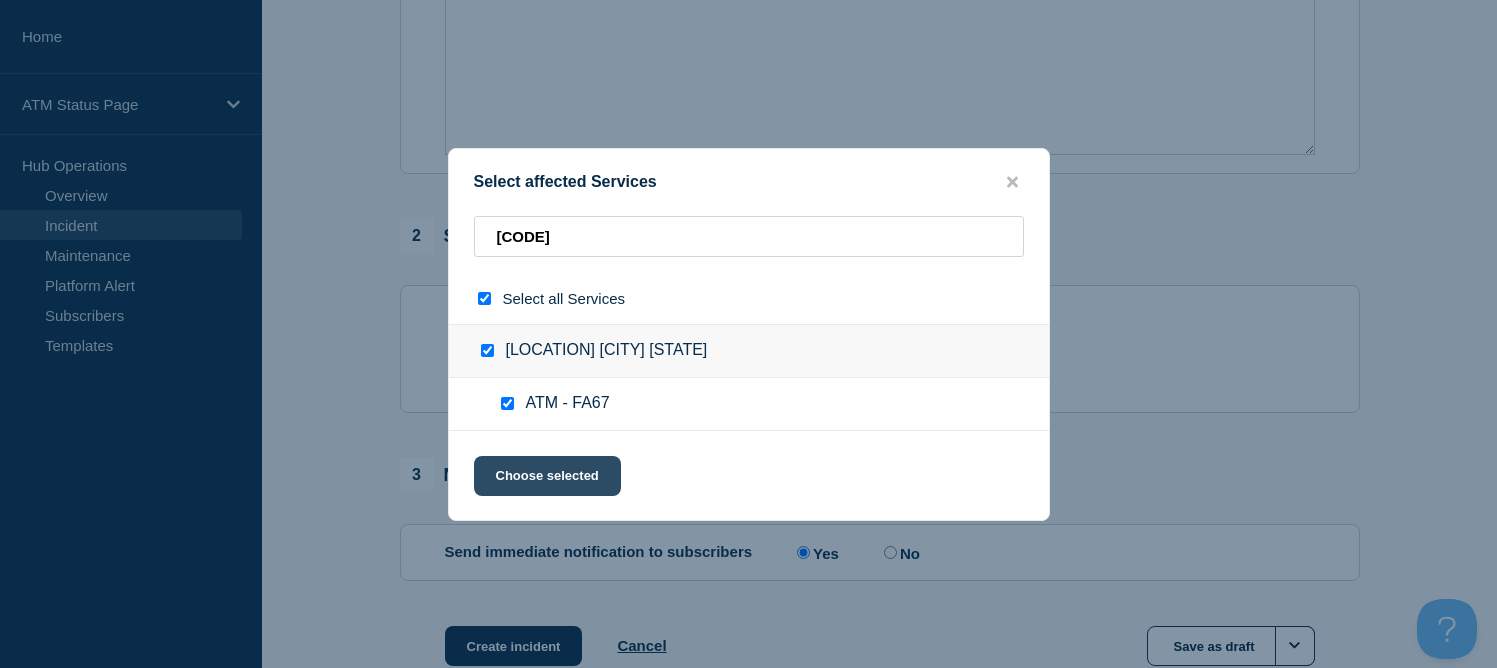 click on "Choose selected" 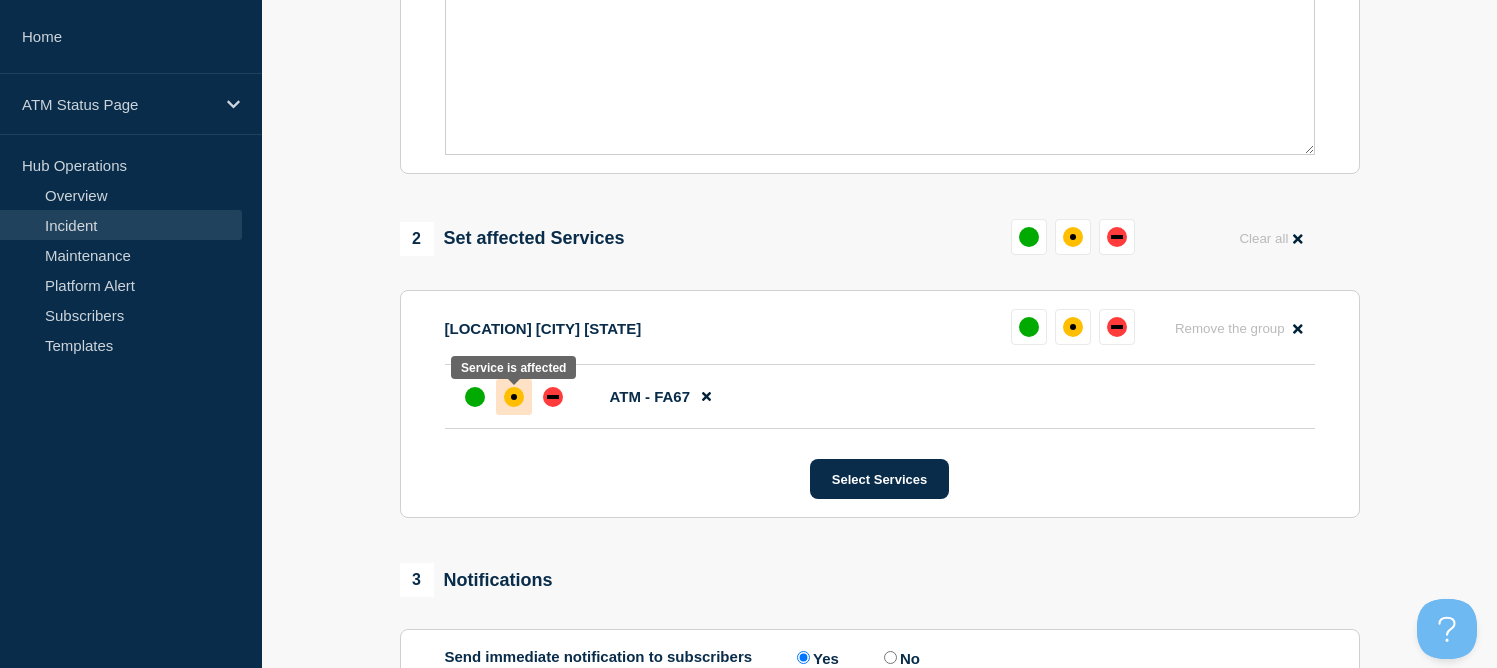 click at bounding box center (514, 397) 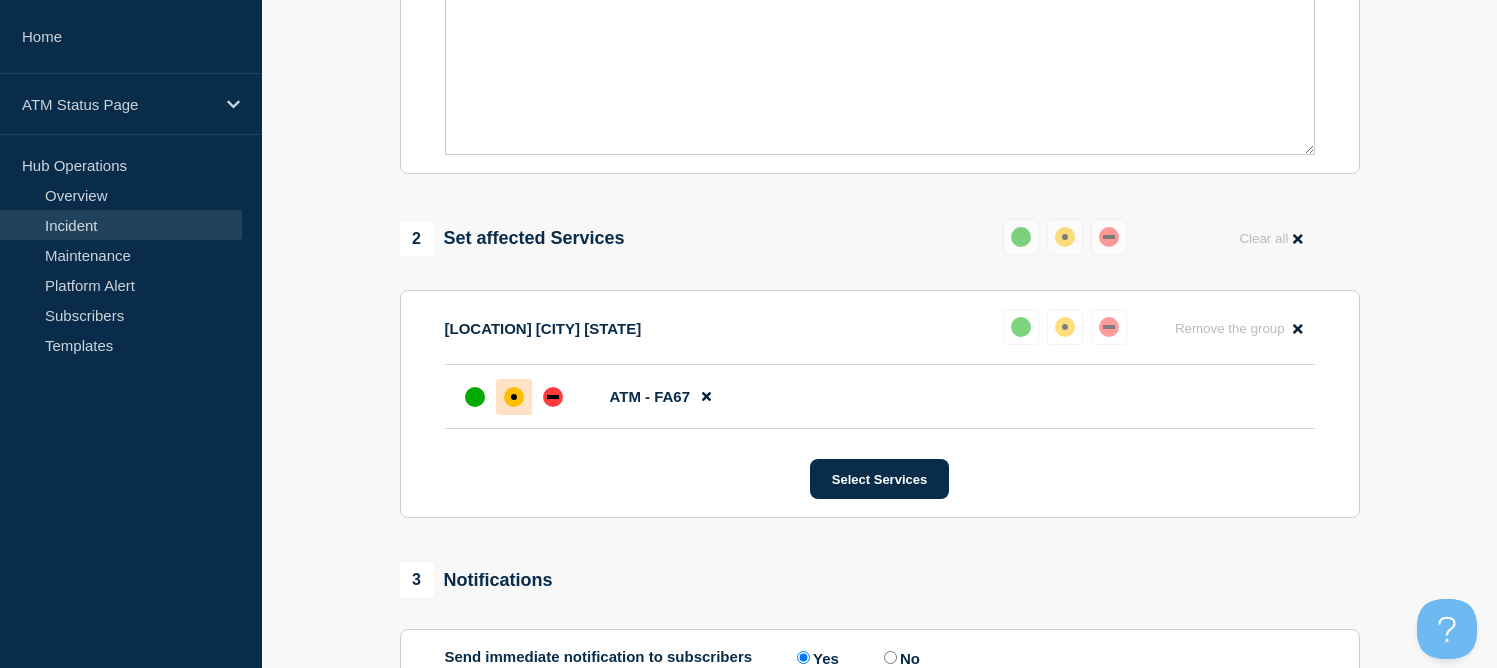 scroll, scrollTop: 800, scrollLeft: 0, axis: vertical 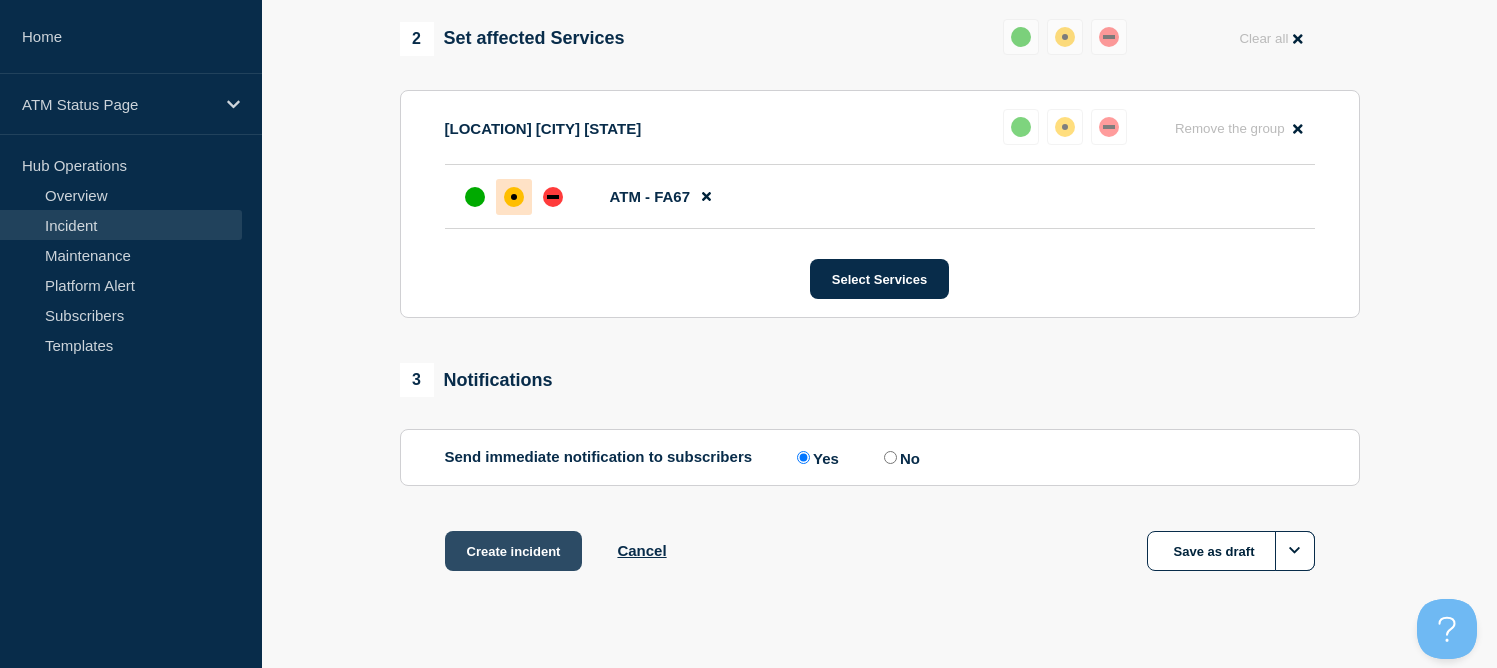 click on "Create incident" at bounding box center [514, 551] 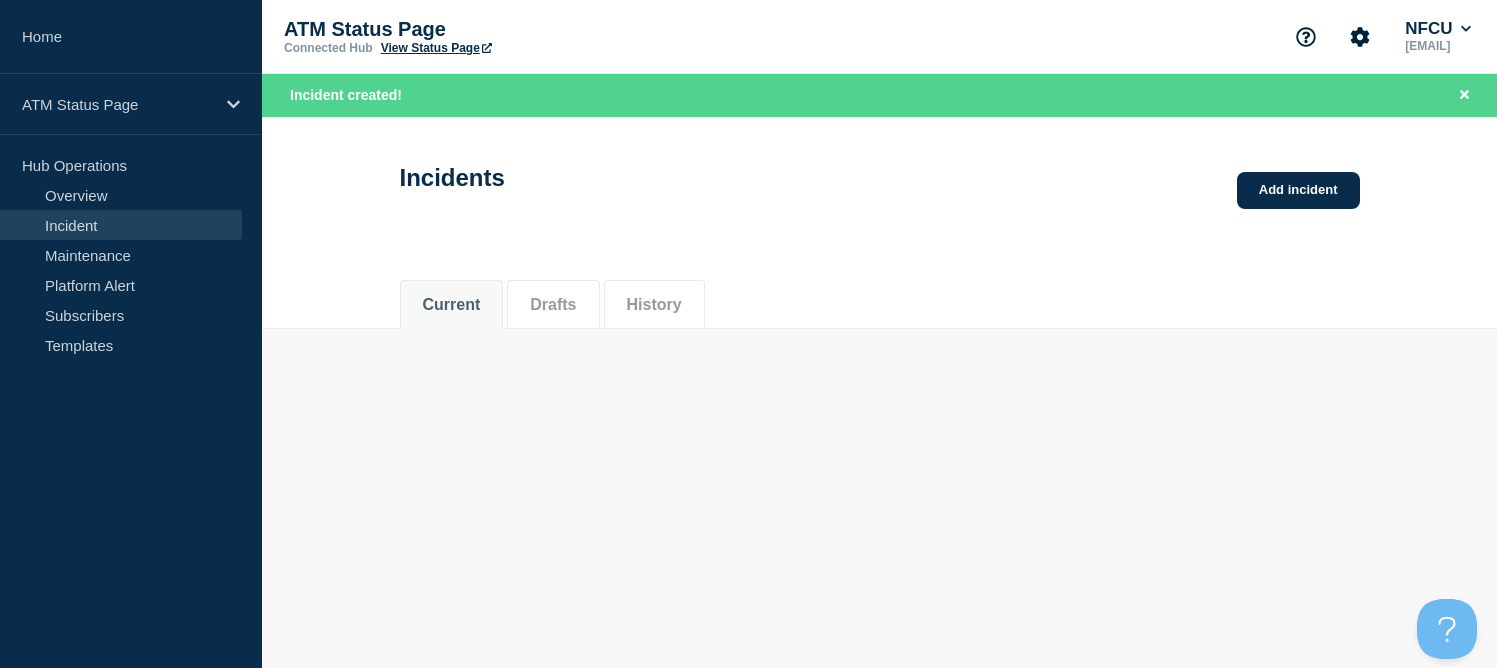 scroll, scrollTop: 0, scrollLeft: 0, axis: both 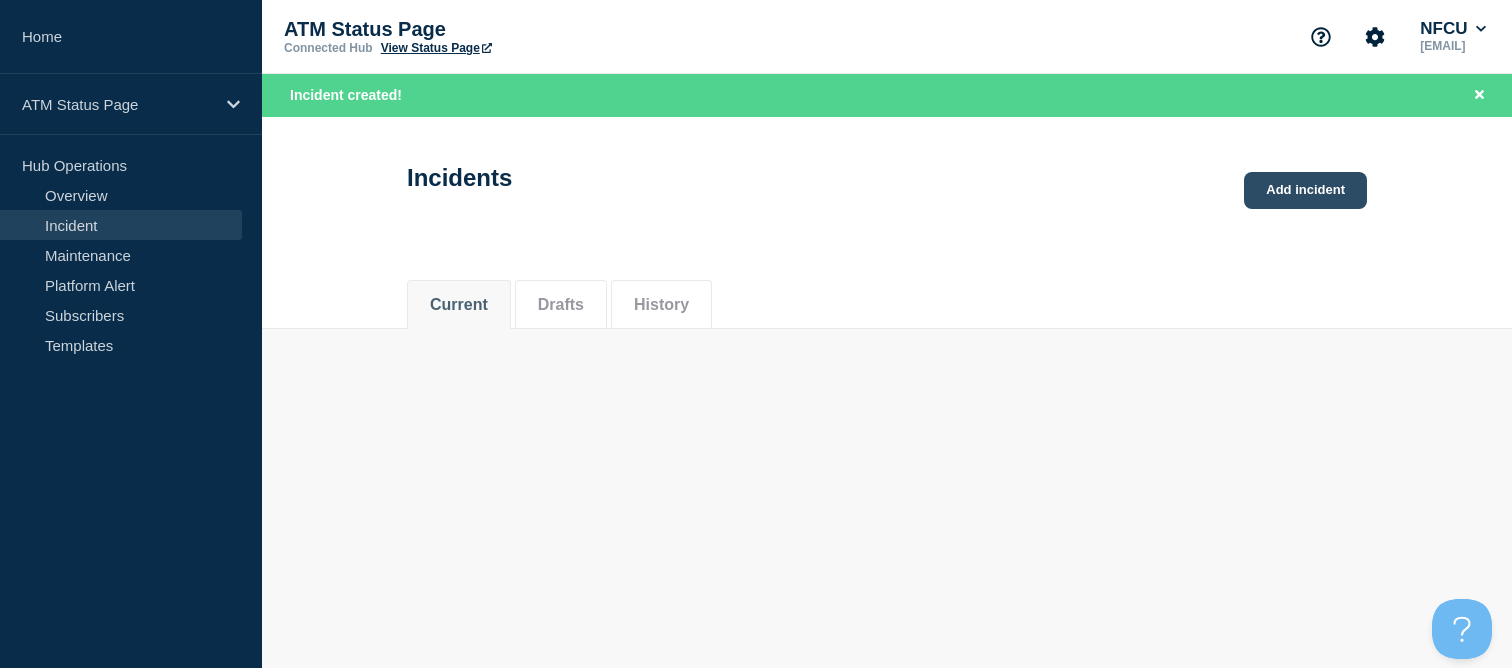click on "Add incident" 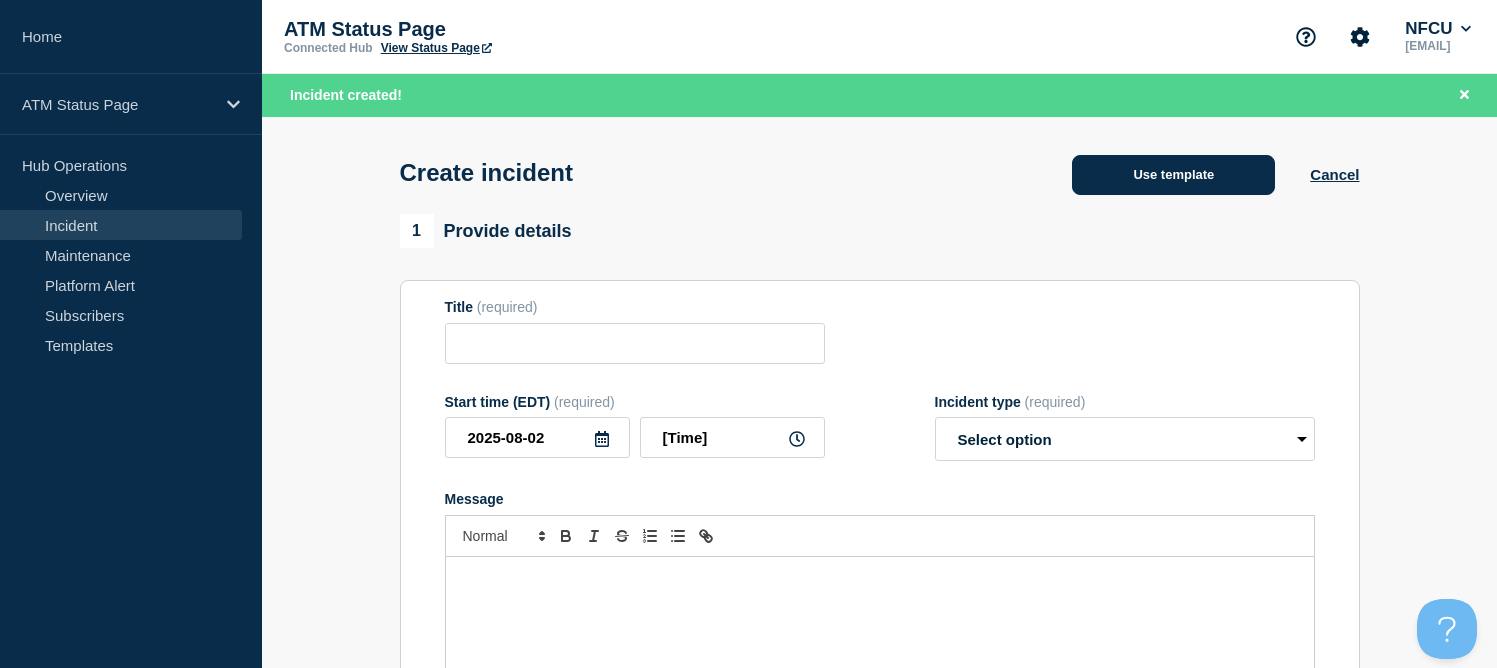 click on "Use template" at bounding box center (1173, 175) 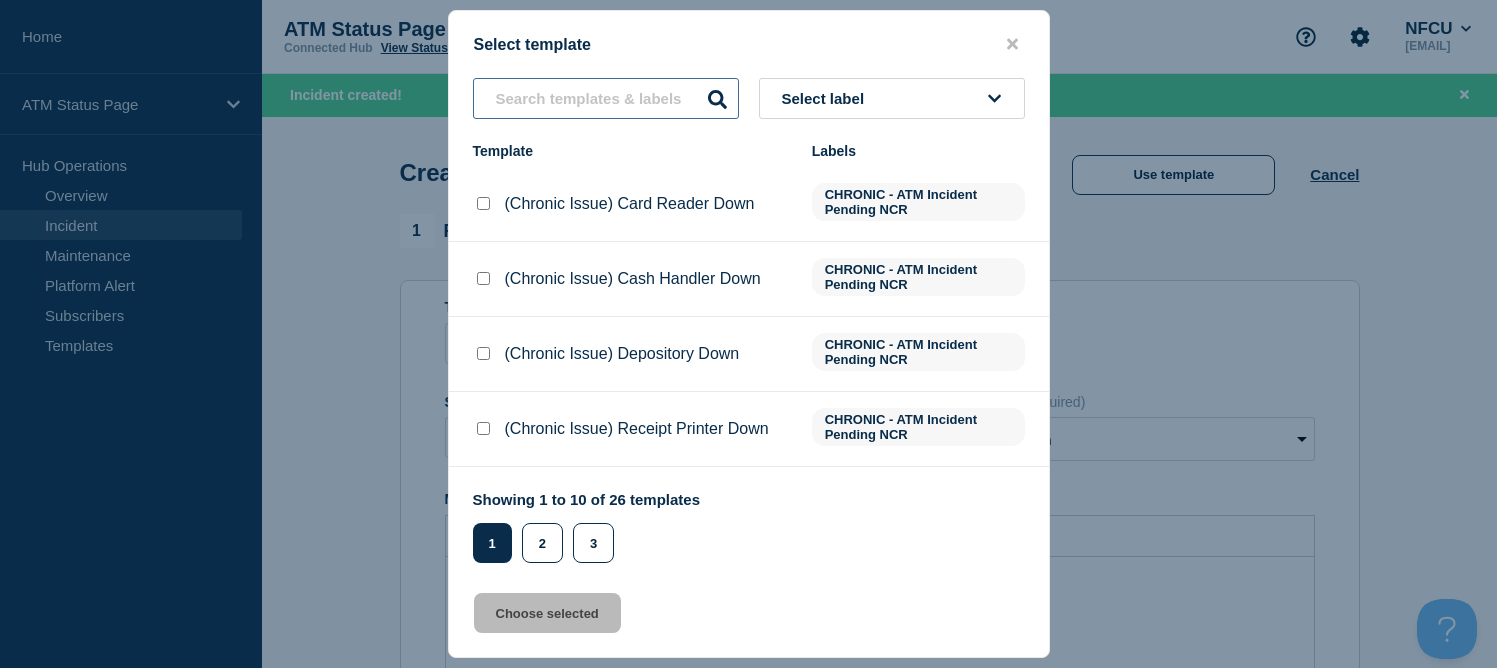 click at bounding box center (606, 98) 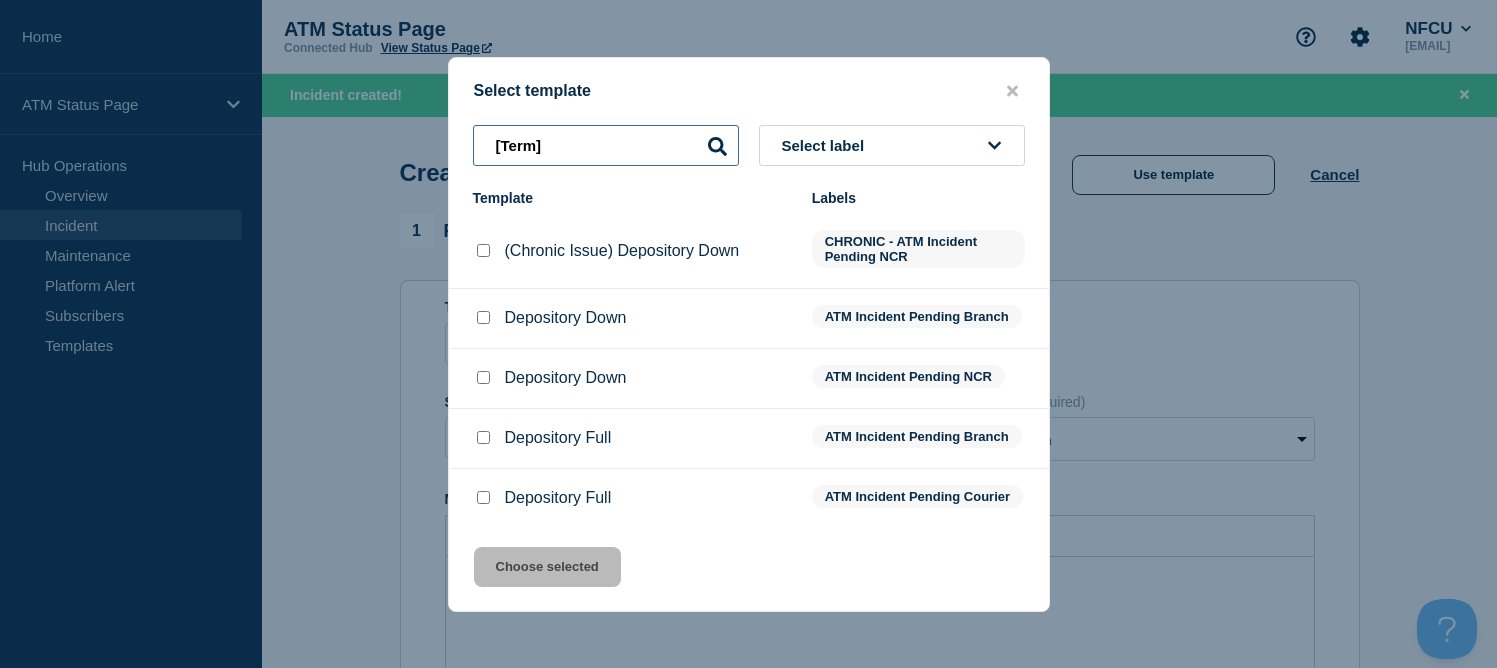 type on "[Term]" 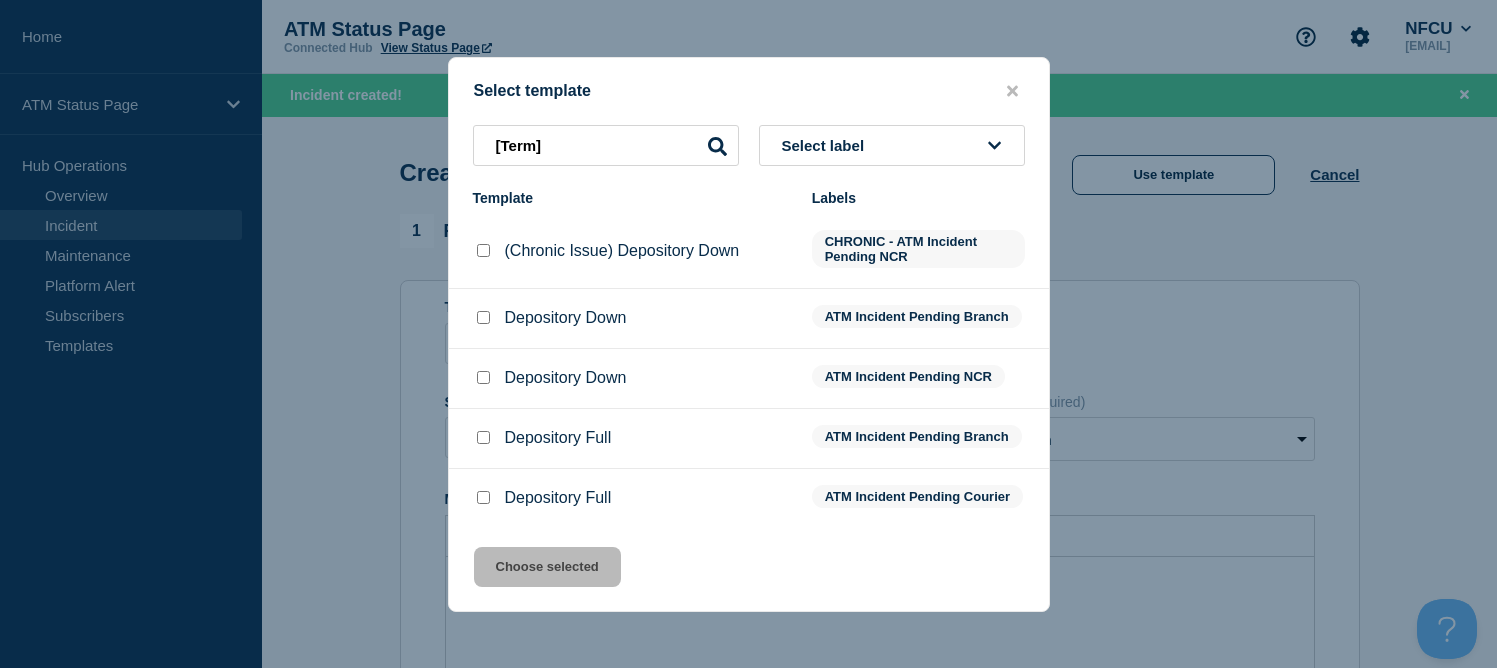 click at bounding box center [483, 317] 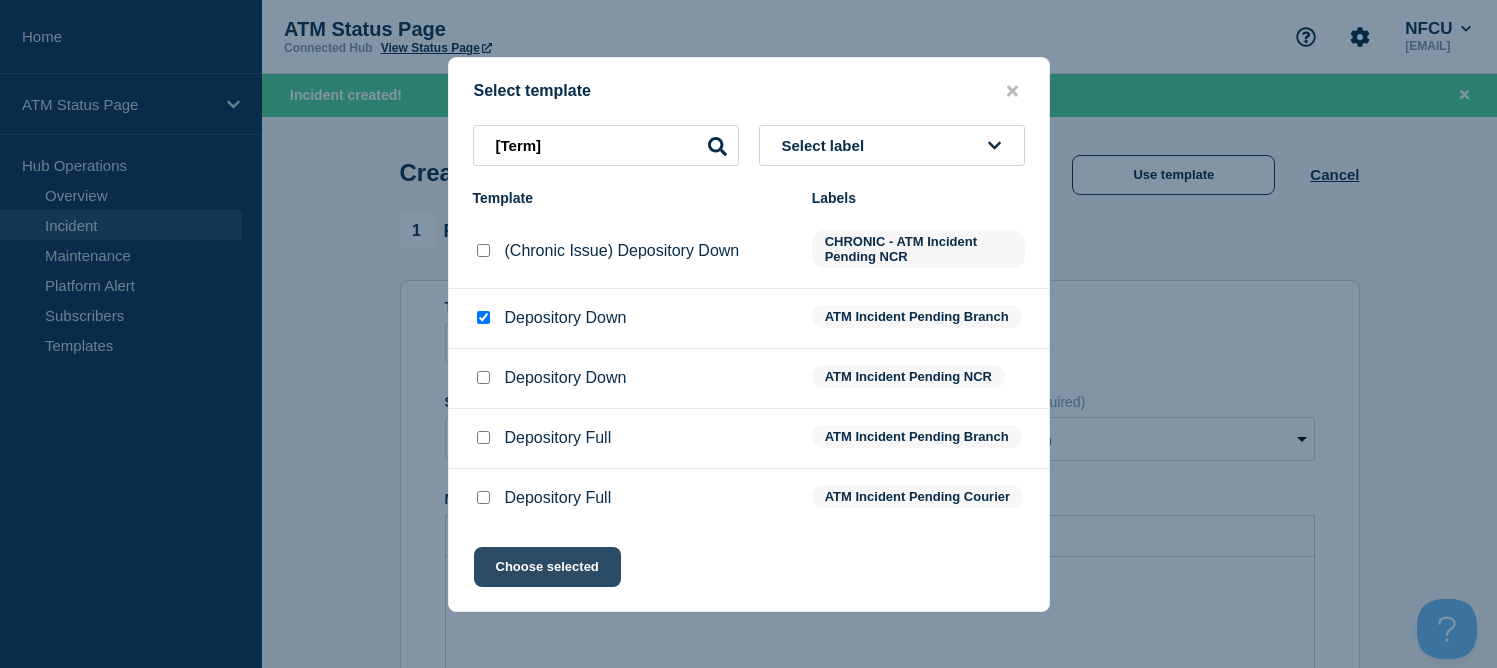 click on "Choose selected" 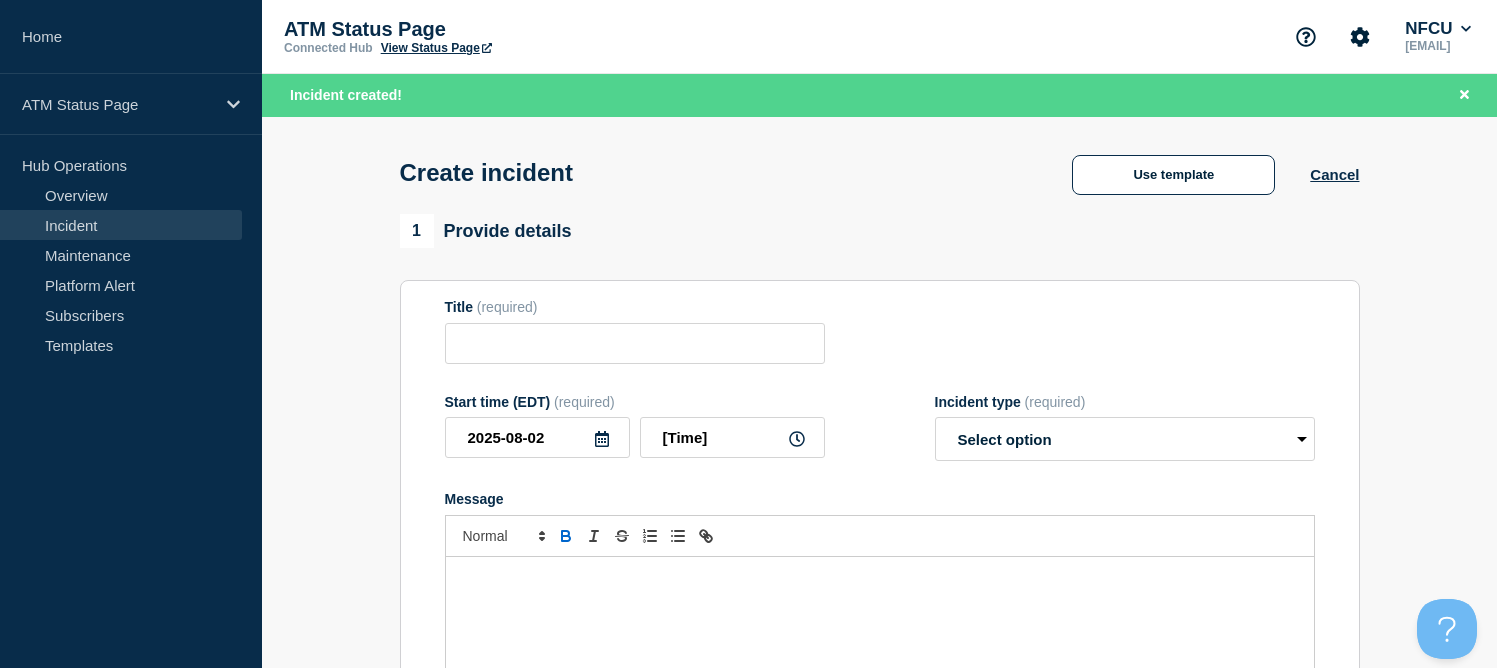 type on "Depository Down" 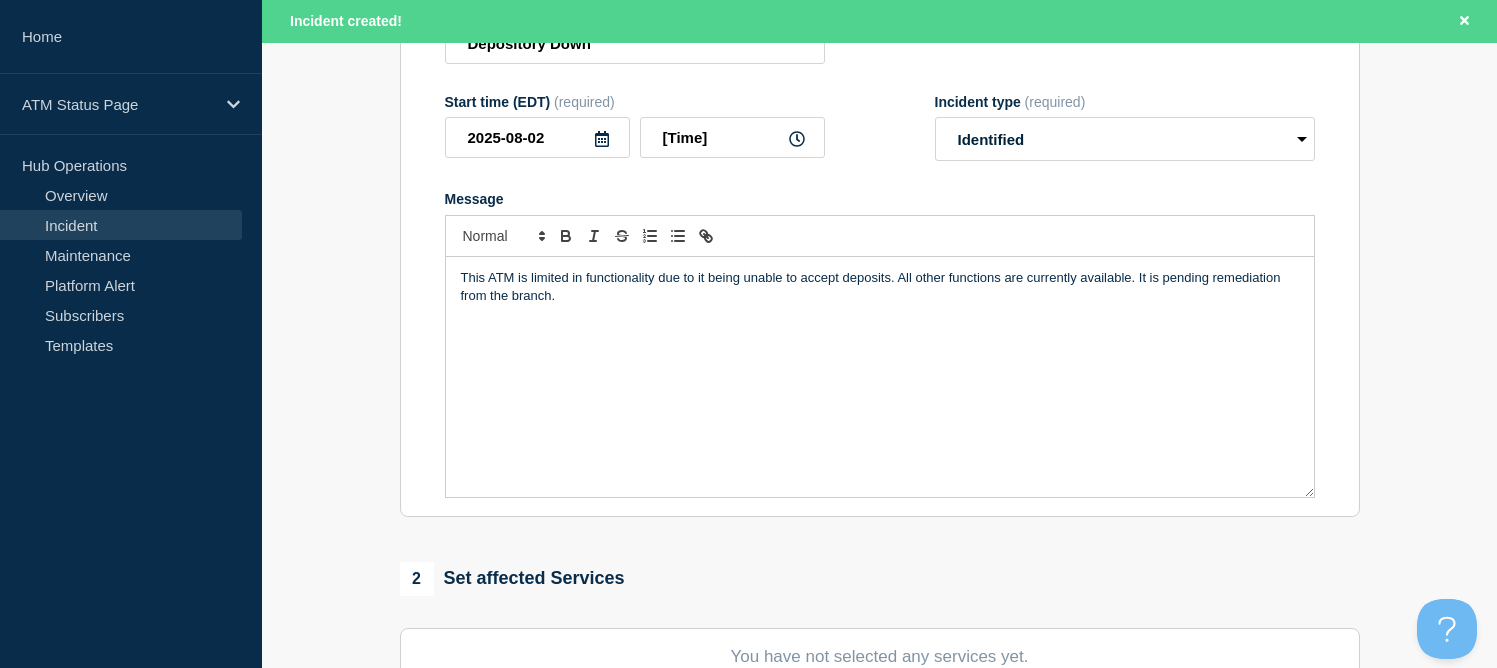 scroll, scrollTop: 600, scrollLeft: 0, axis: vertical 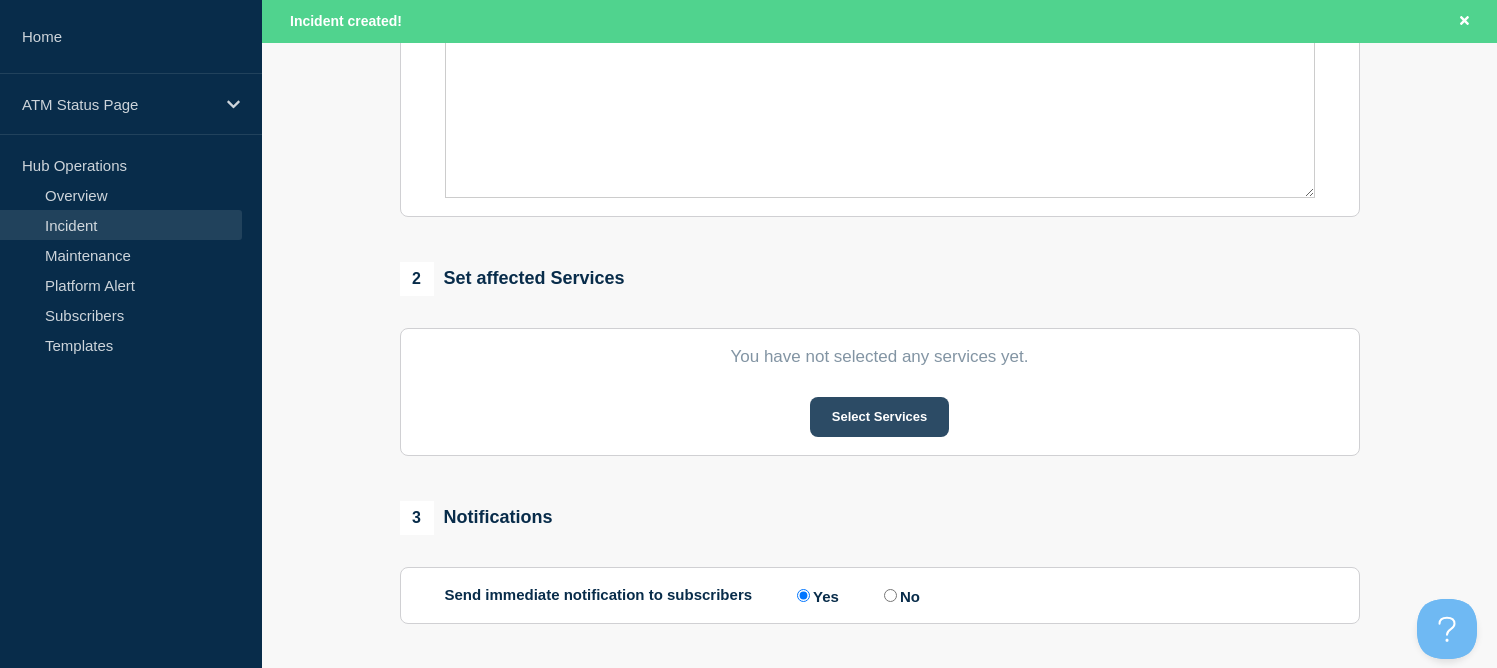 click on "Select Services" at bounding box center [879, 417] 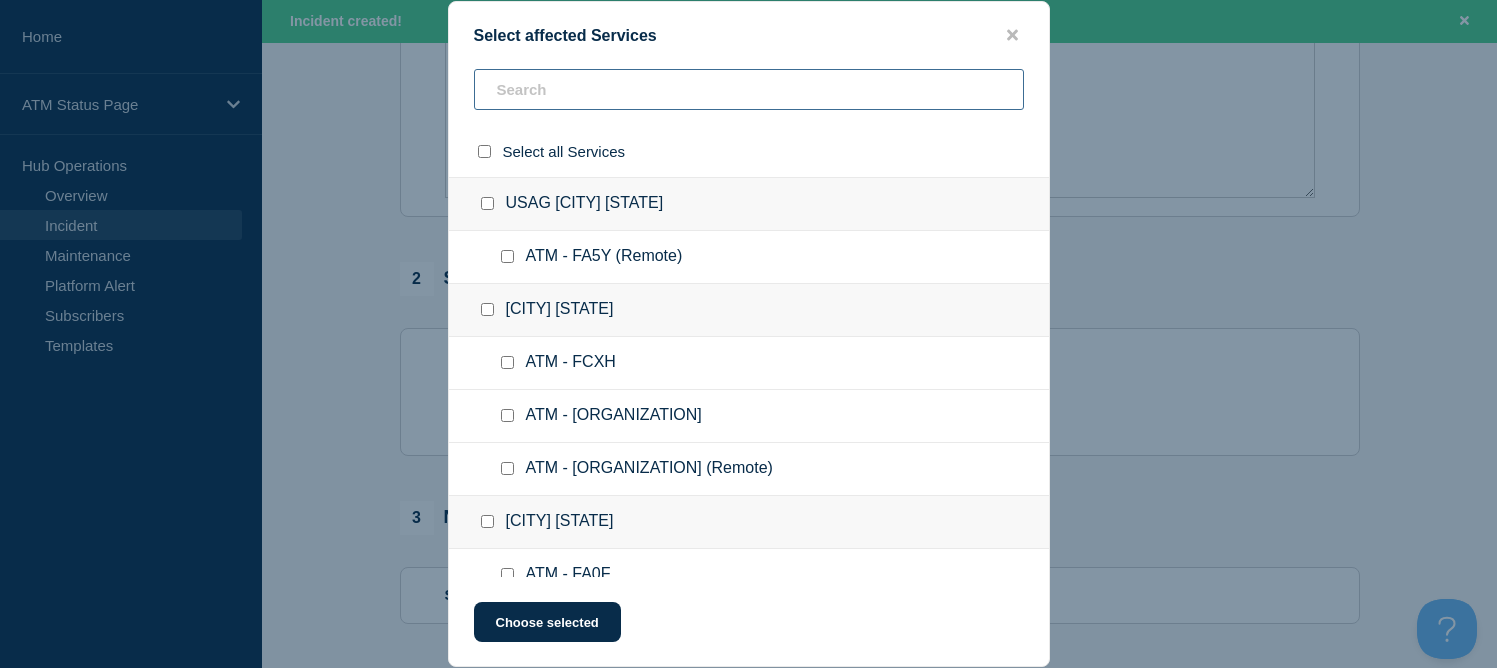 click at bounding box center [749, 89] 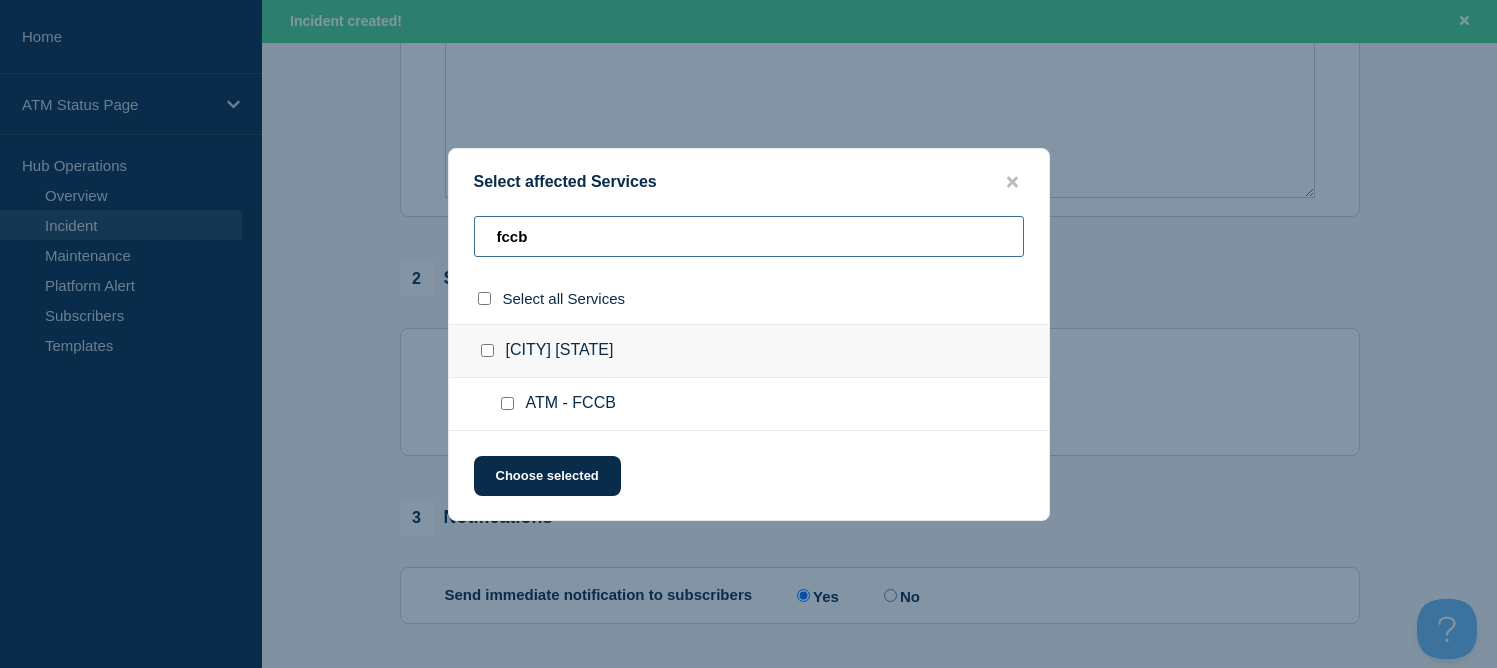 type on "fccb" 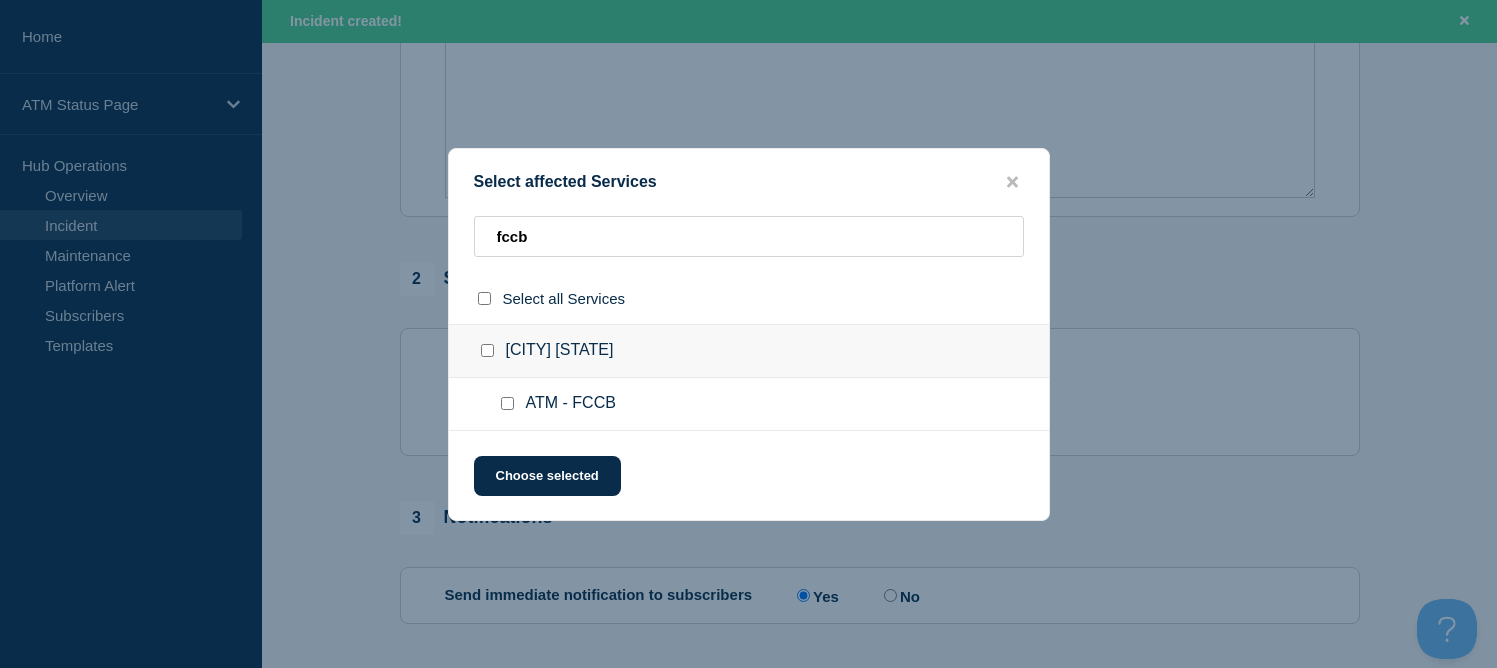 click at bounding box center [487, 350] 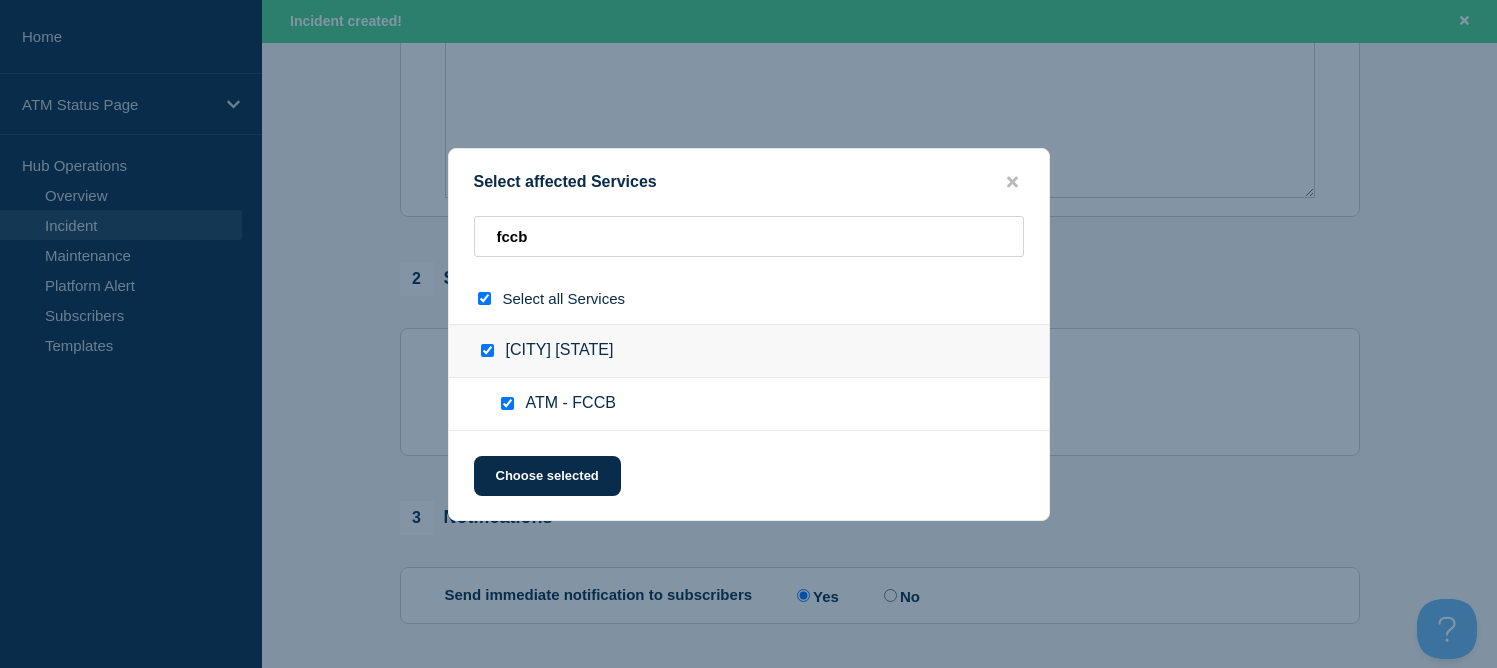 checkbox on "true" 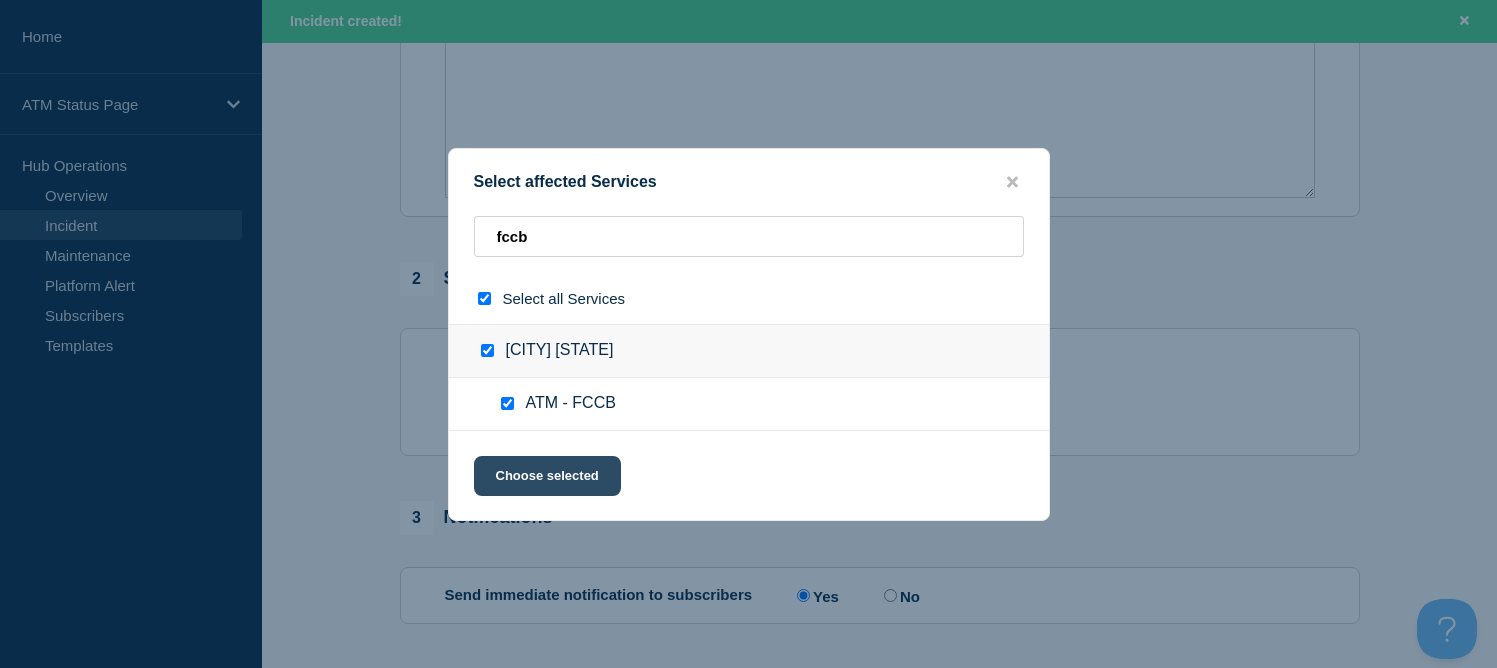 click on "Choose selected" 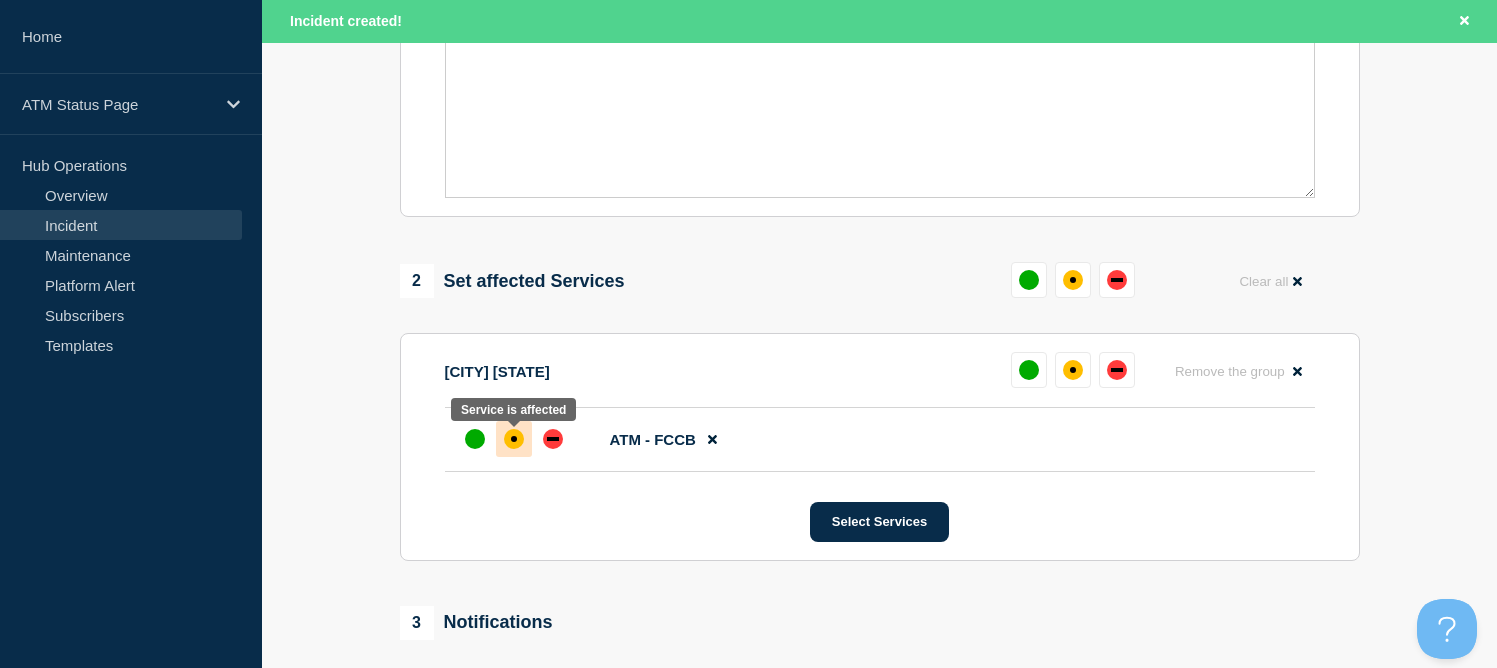 click at bounding box center (514, 439) 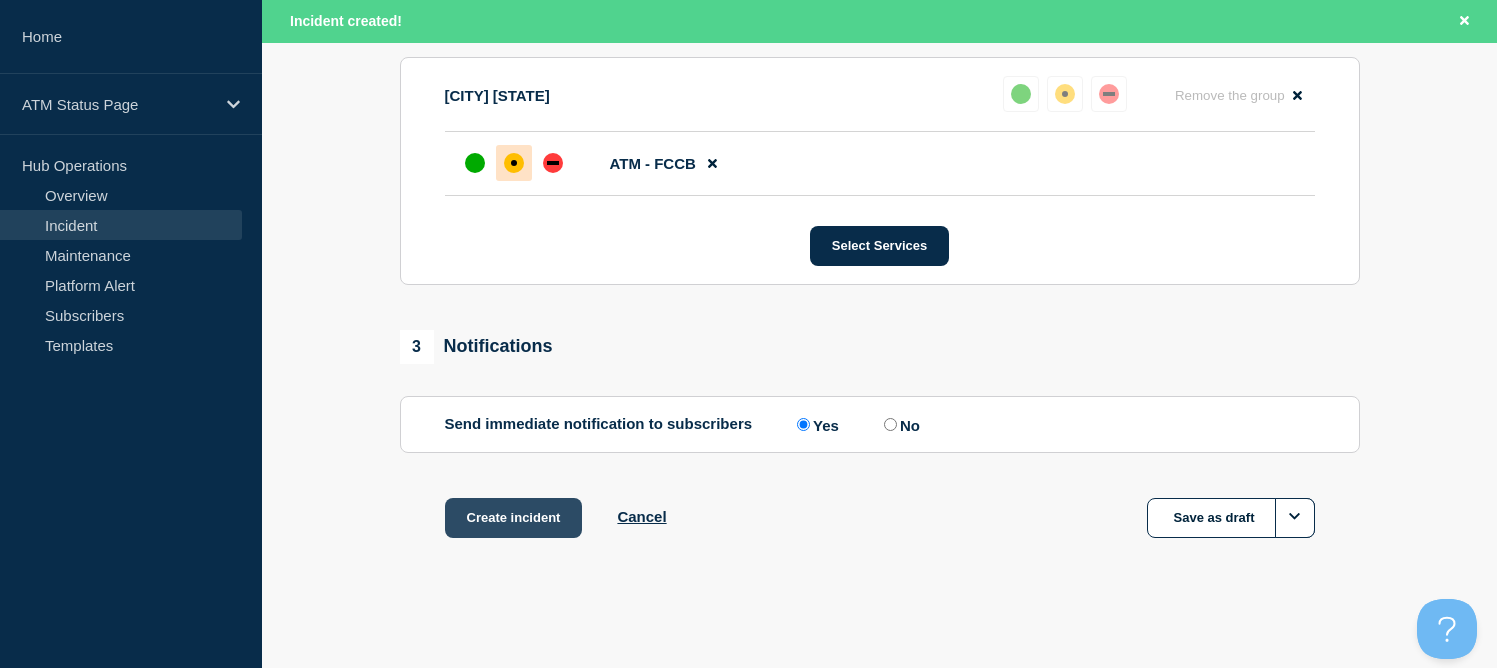 click on "Create incident" at bounding box center (514, 518) 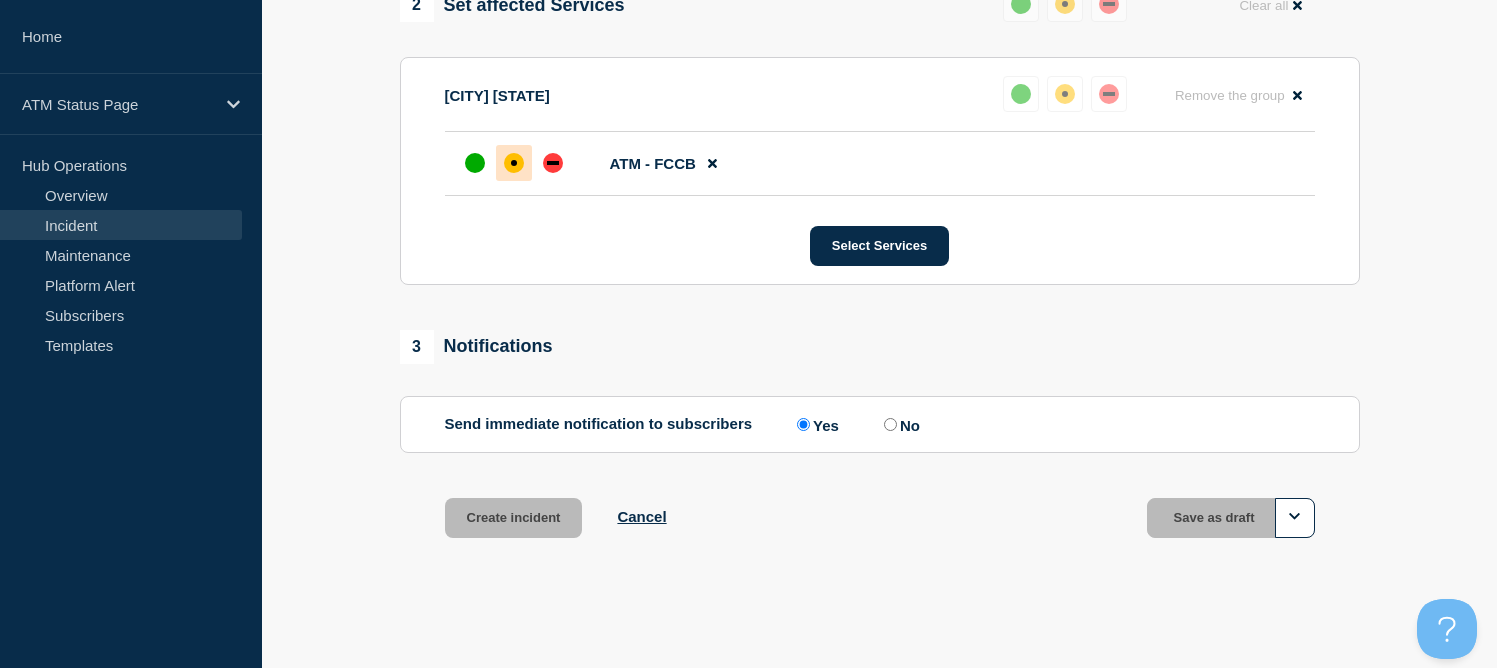 scroll, scrollTop: 838, scrollLeft: 0, axis: vertical 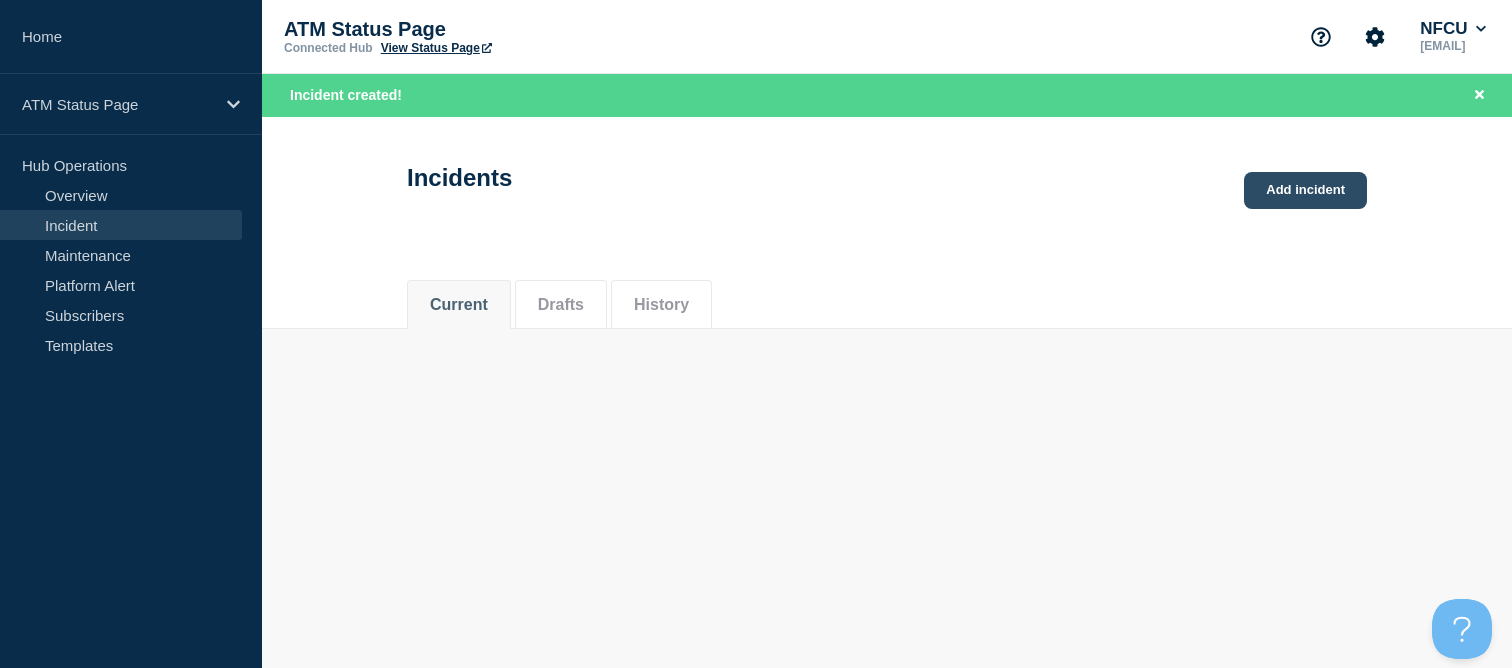 click on "Add incident" 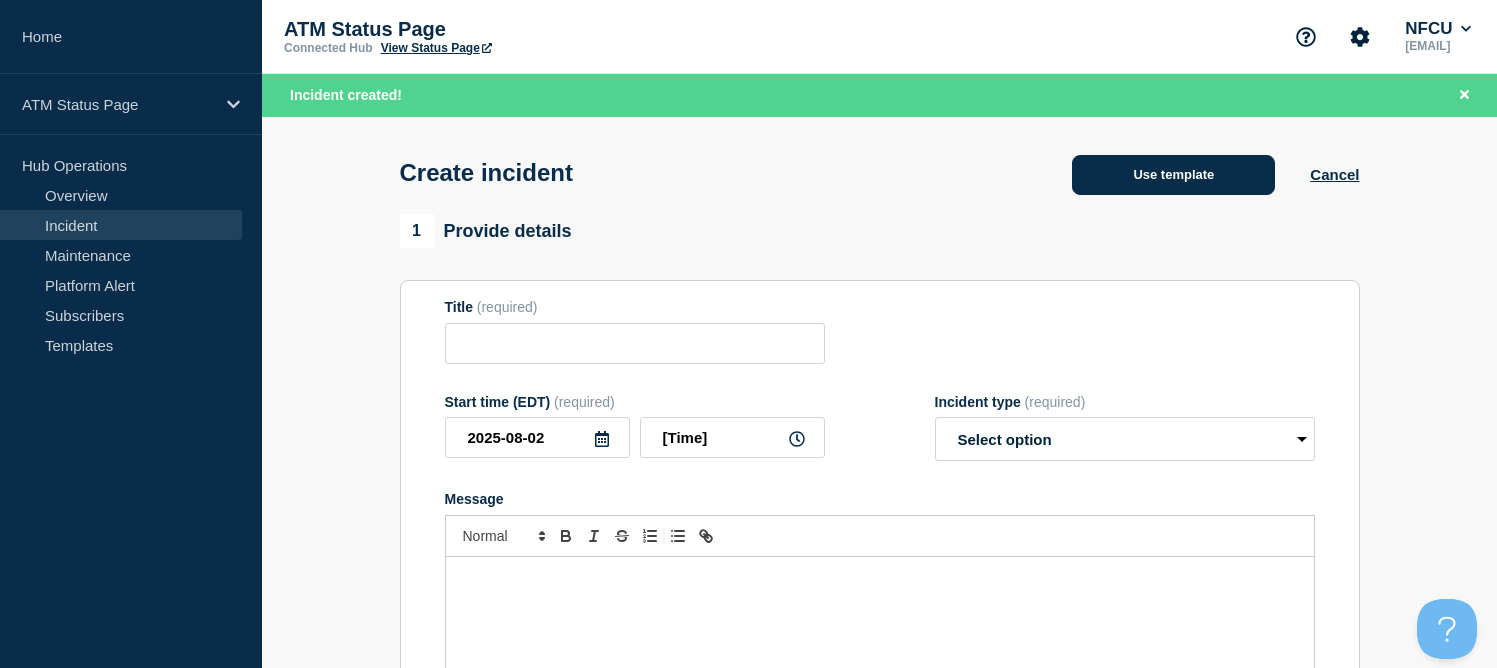 click on "Use template" at bounding box center [1173, 175] 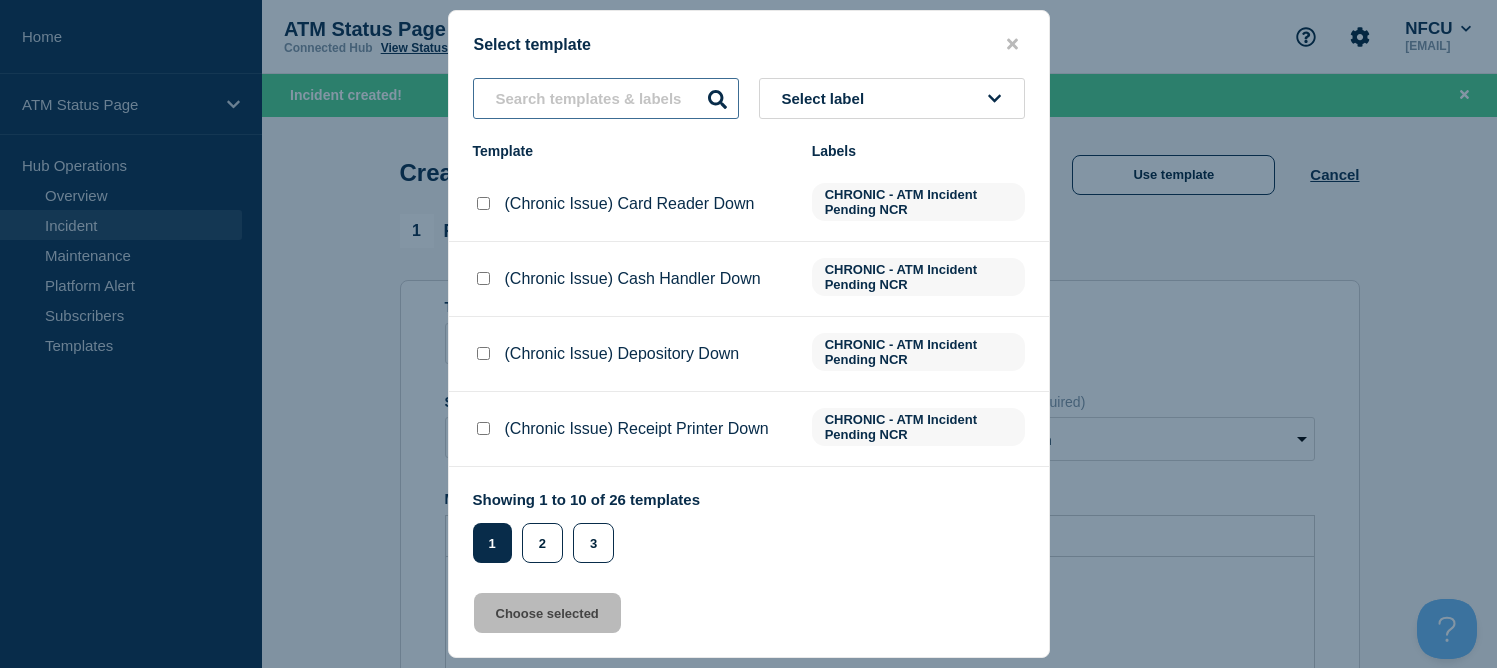 click at bounding box center (606, 98) 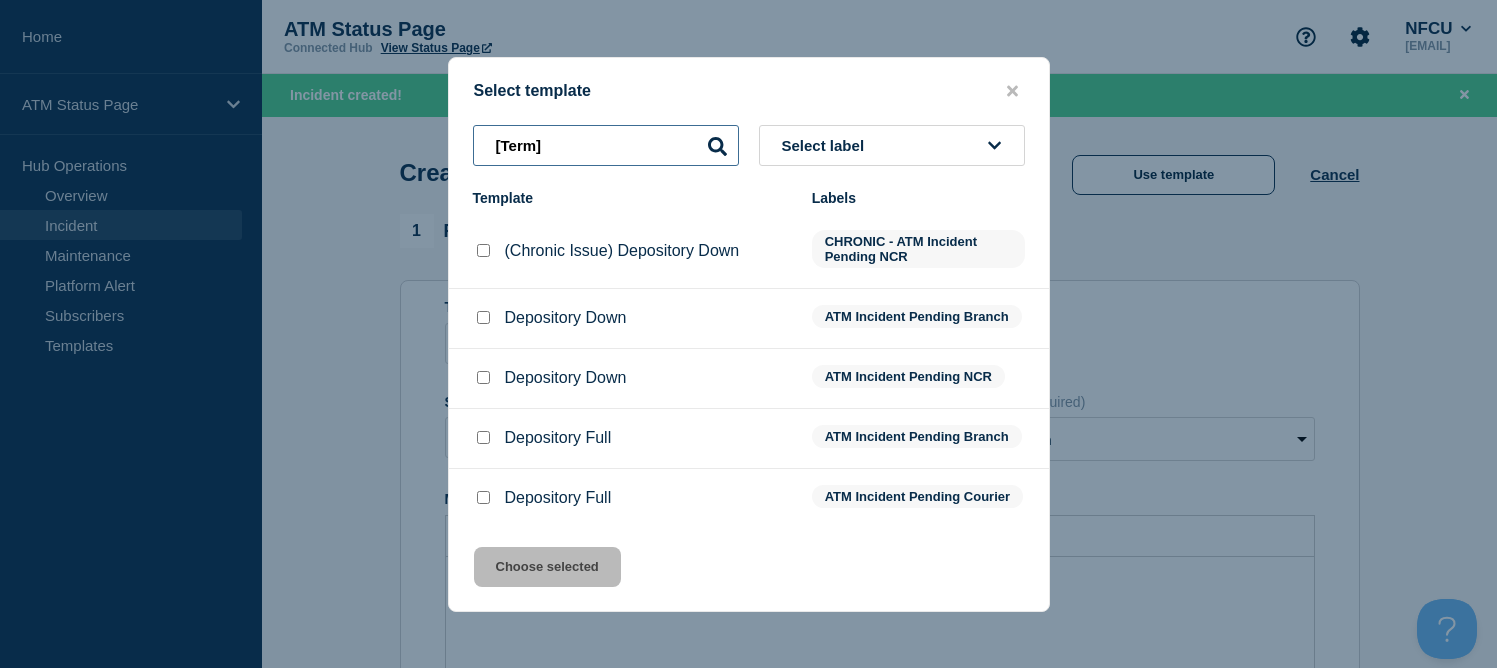 type on "[Term]" 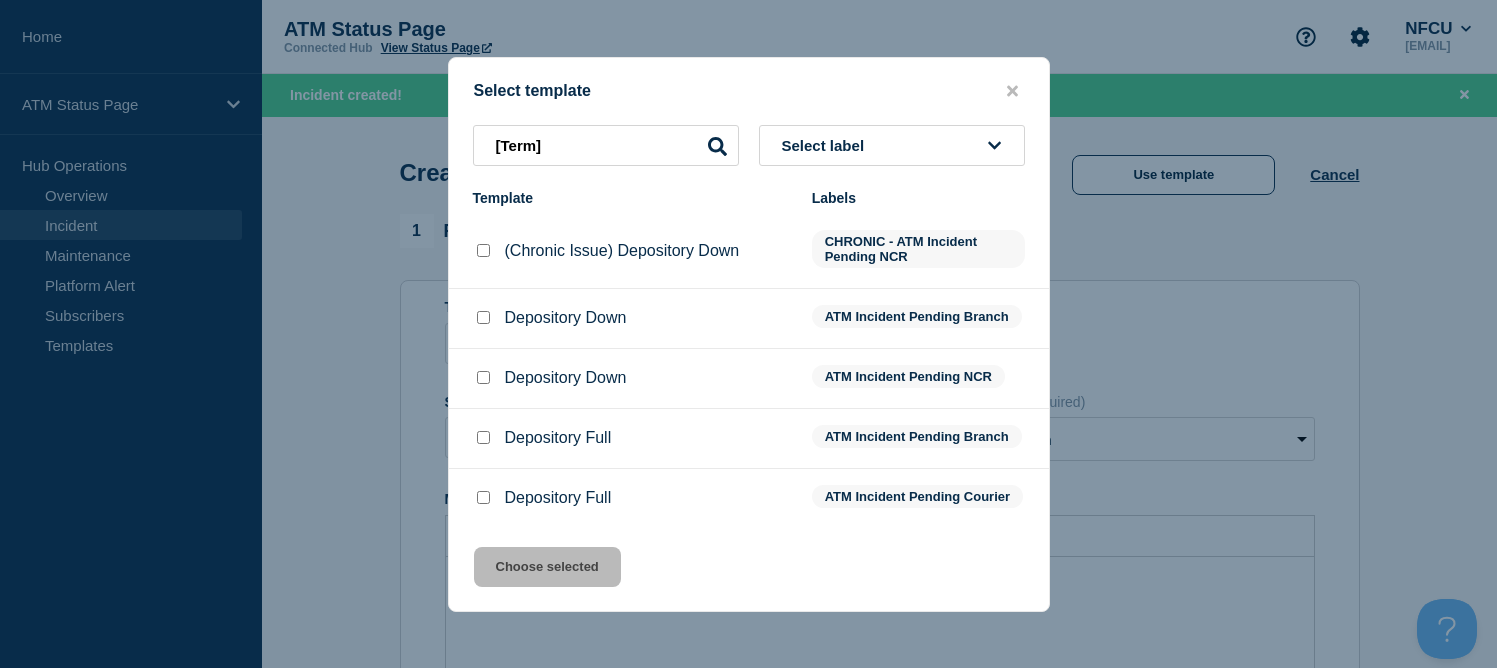 click at bounding box center [483, 317] 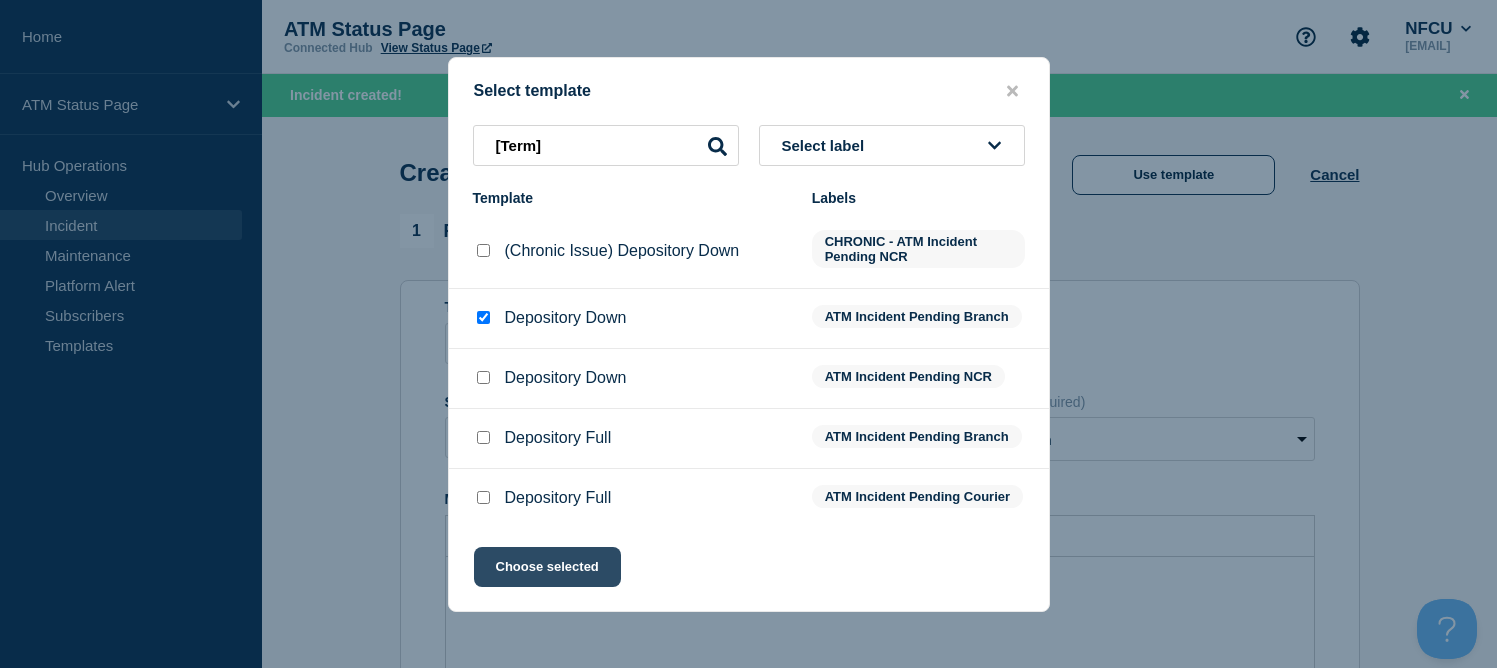 click on "Choose selected" 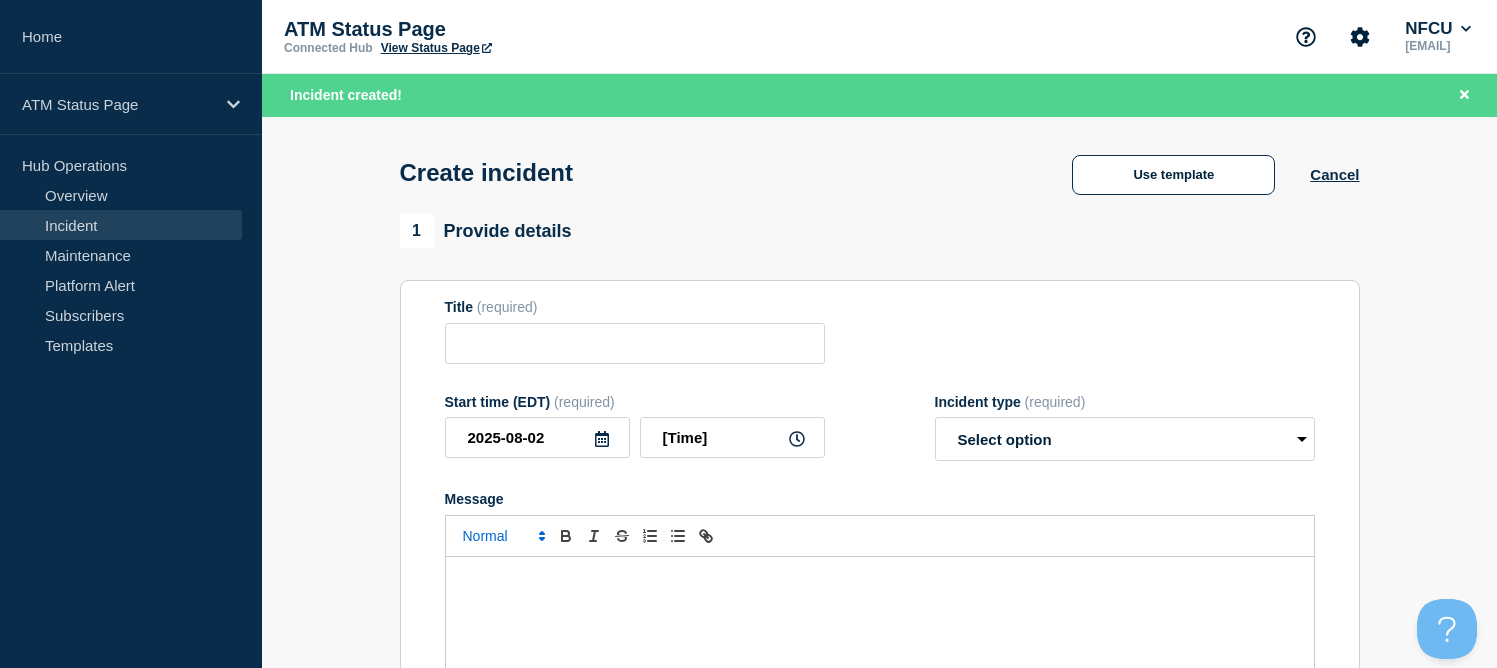 type on "Depository Down" 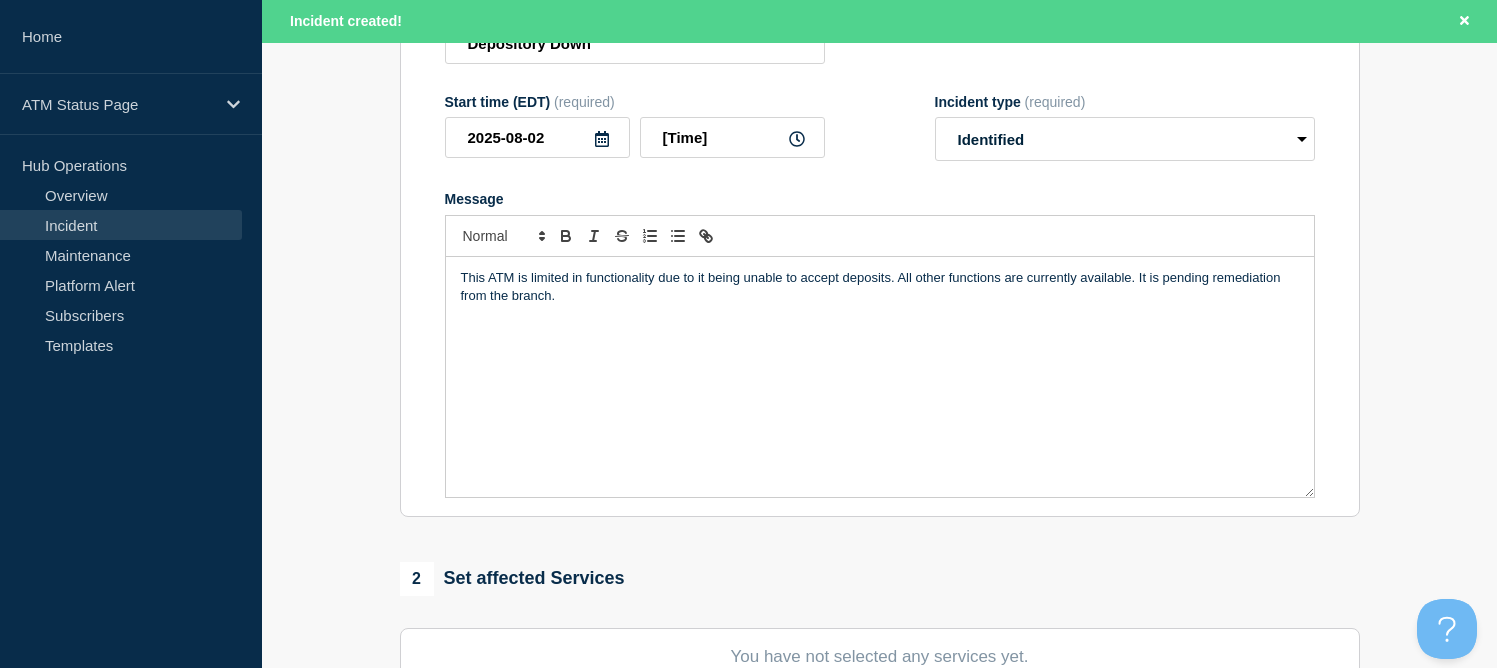 scroll, scrollTop: 500, scrollLeft: 0, axis: vertical 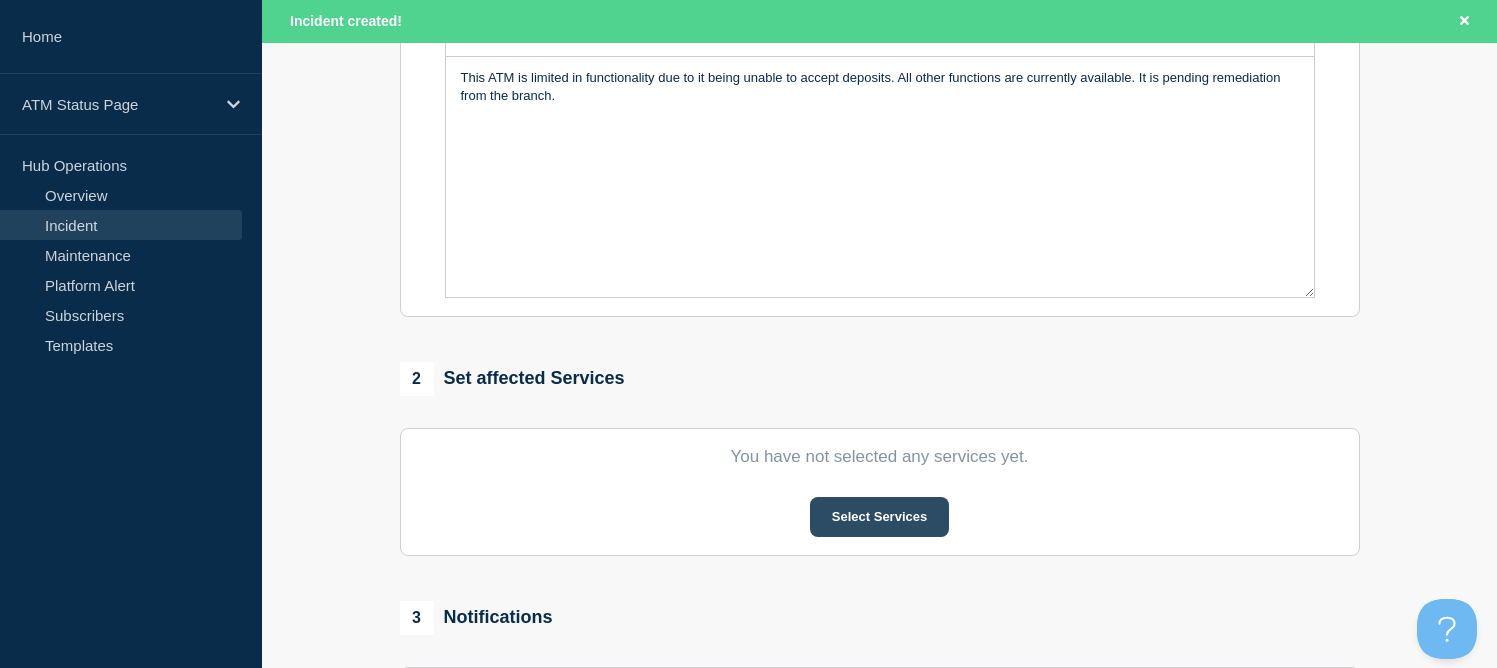 click on "Select Services" at bounding box center [879, 517] 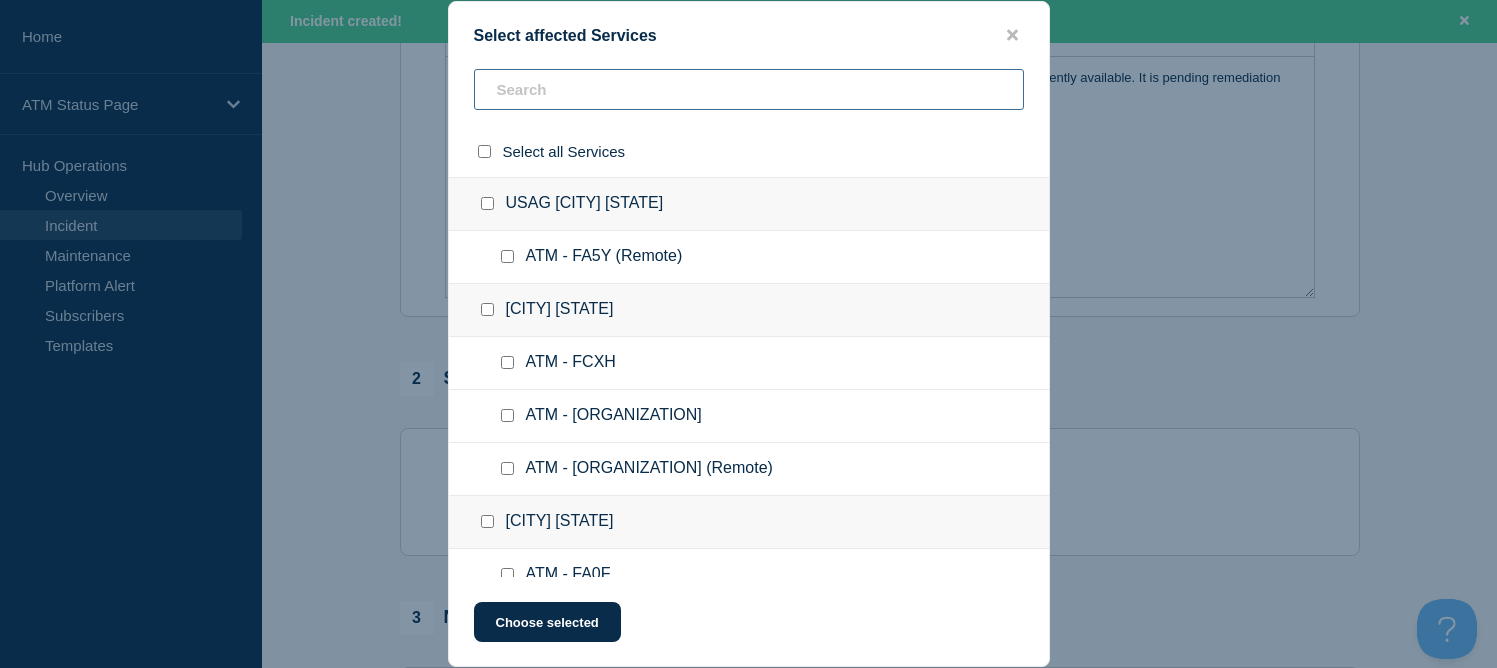 click at bounding box center [749, 89] 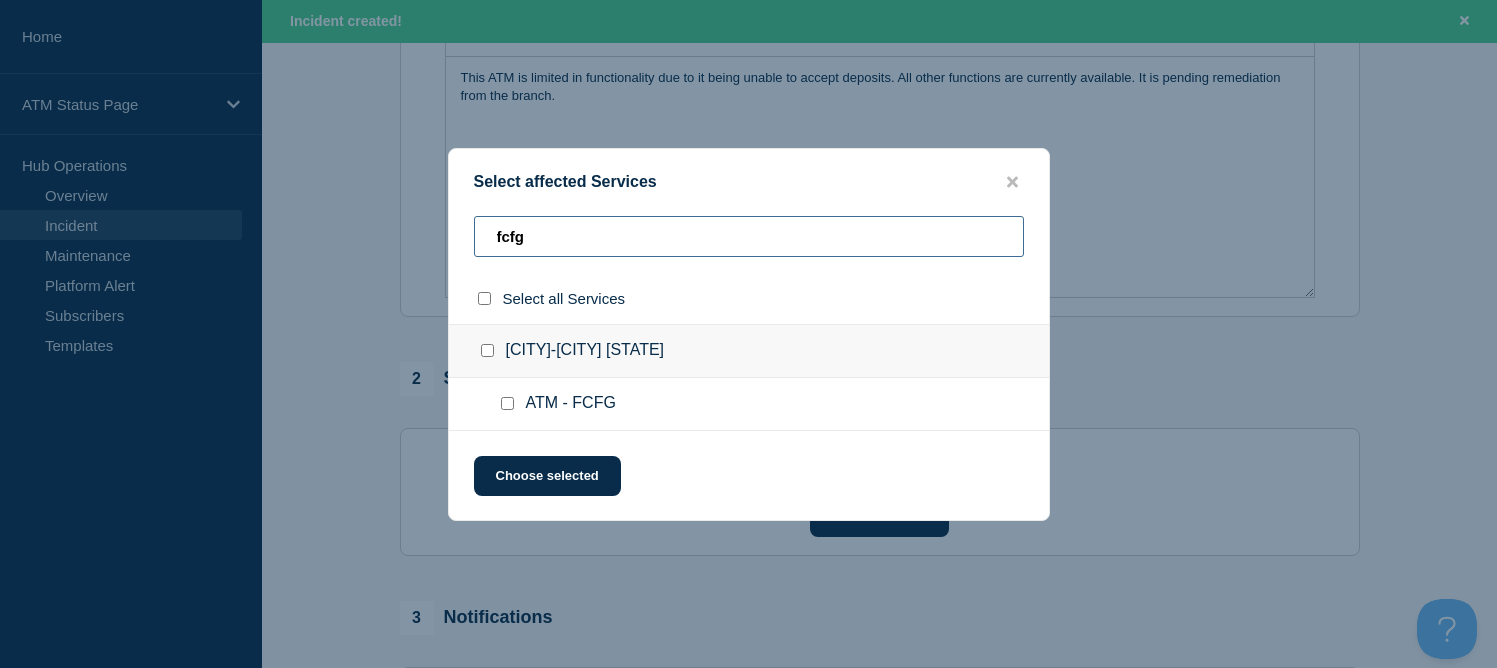 type on "fcfg" 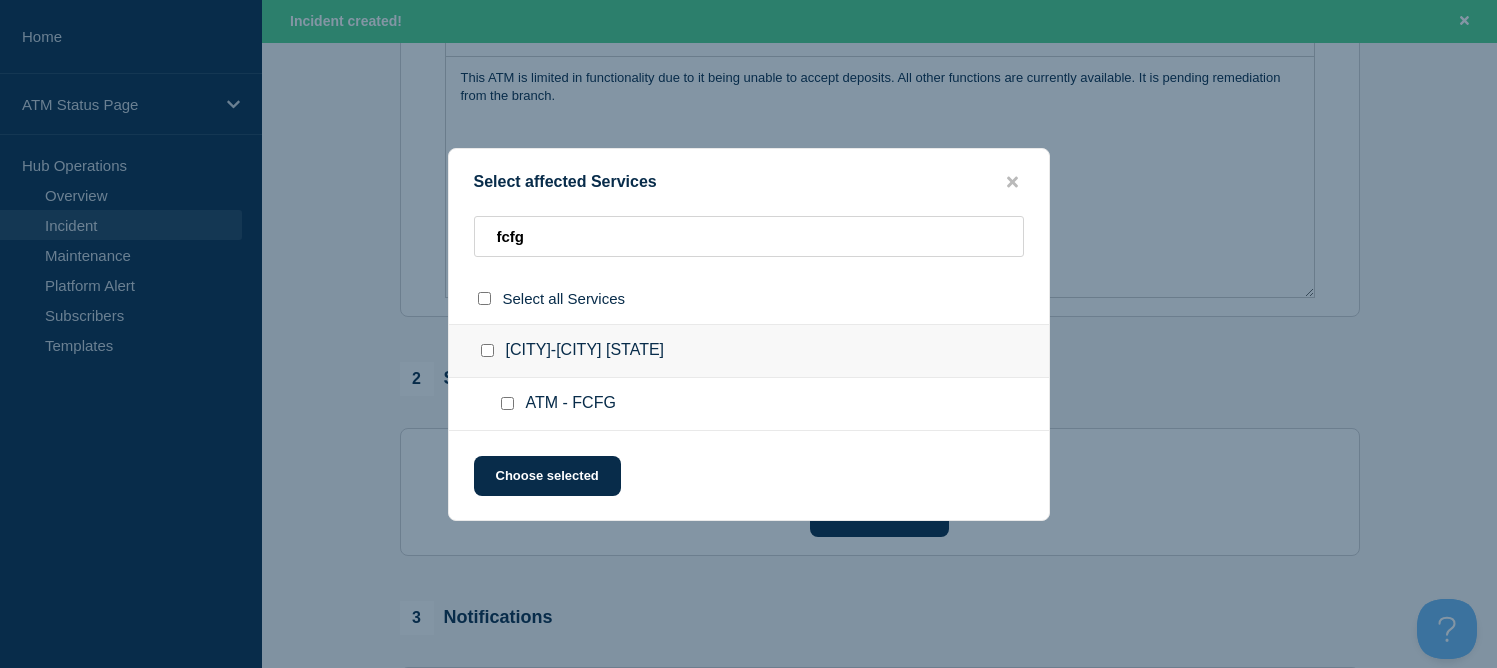 click at bounding box center [491, 351] 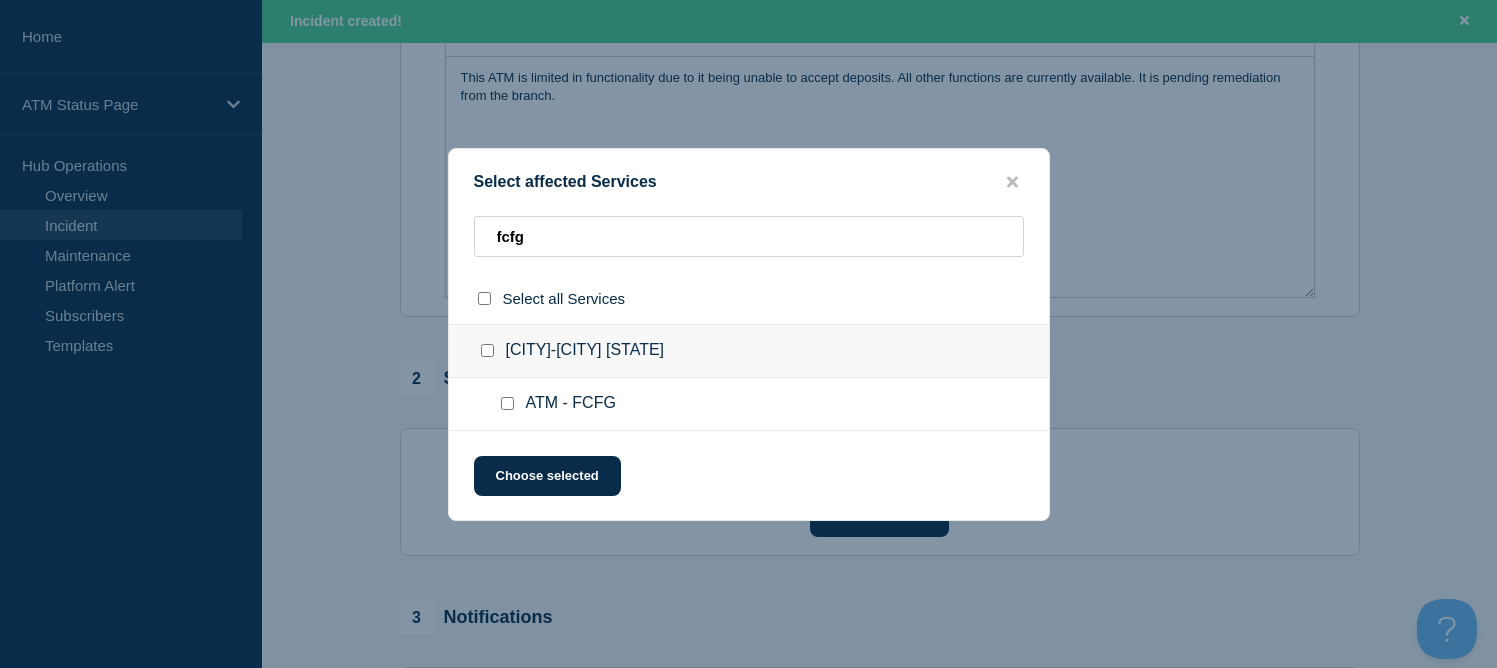 click at bounding box center [507, 403] 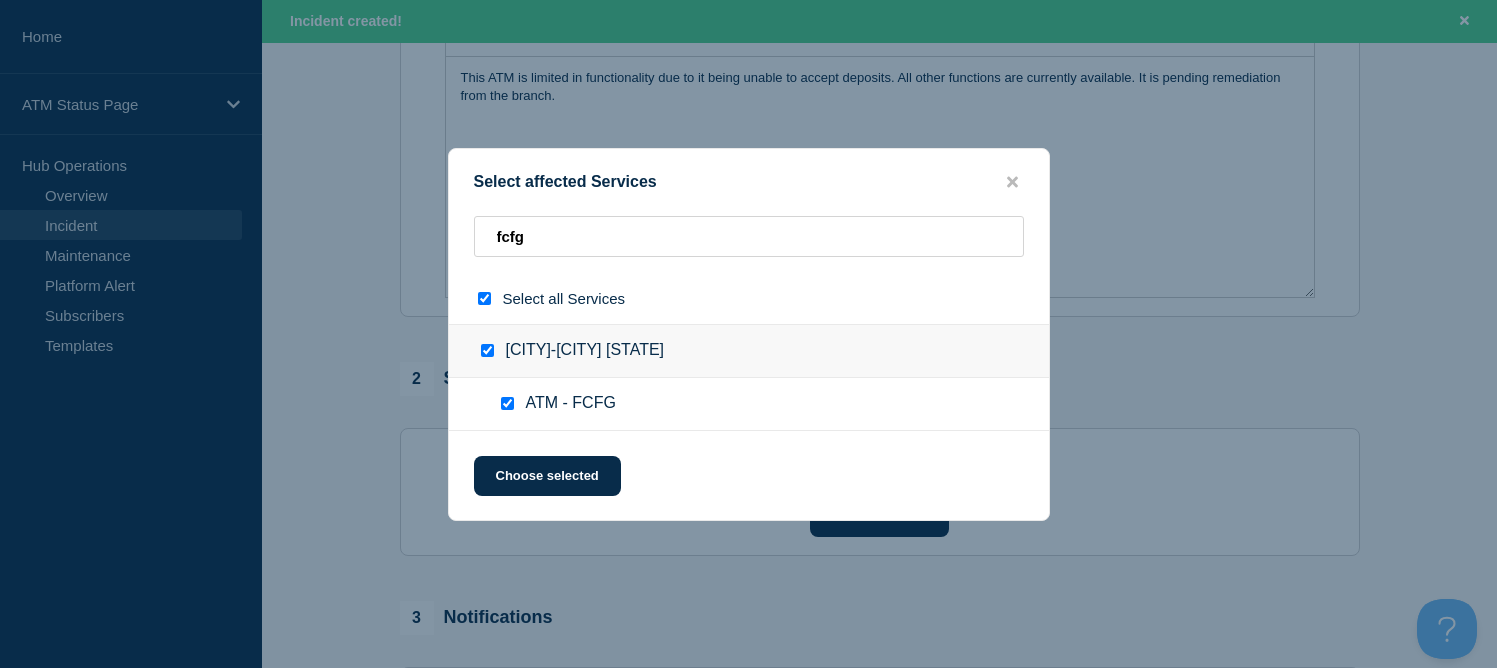 checkbox on "true" 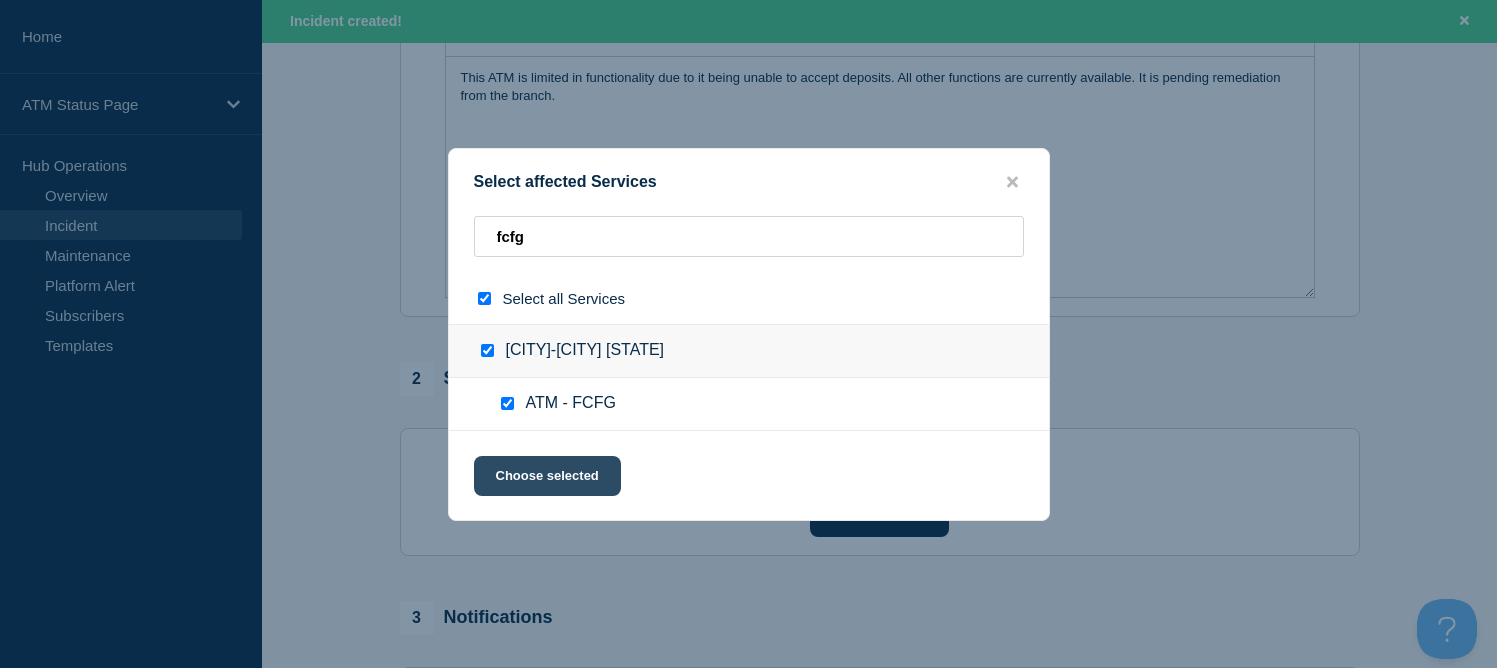 click on "Choose selected" 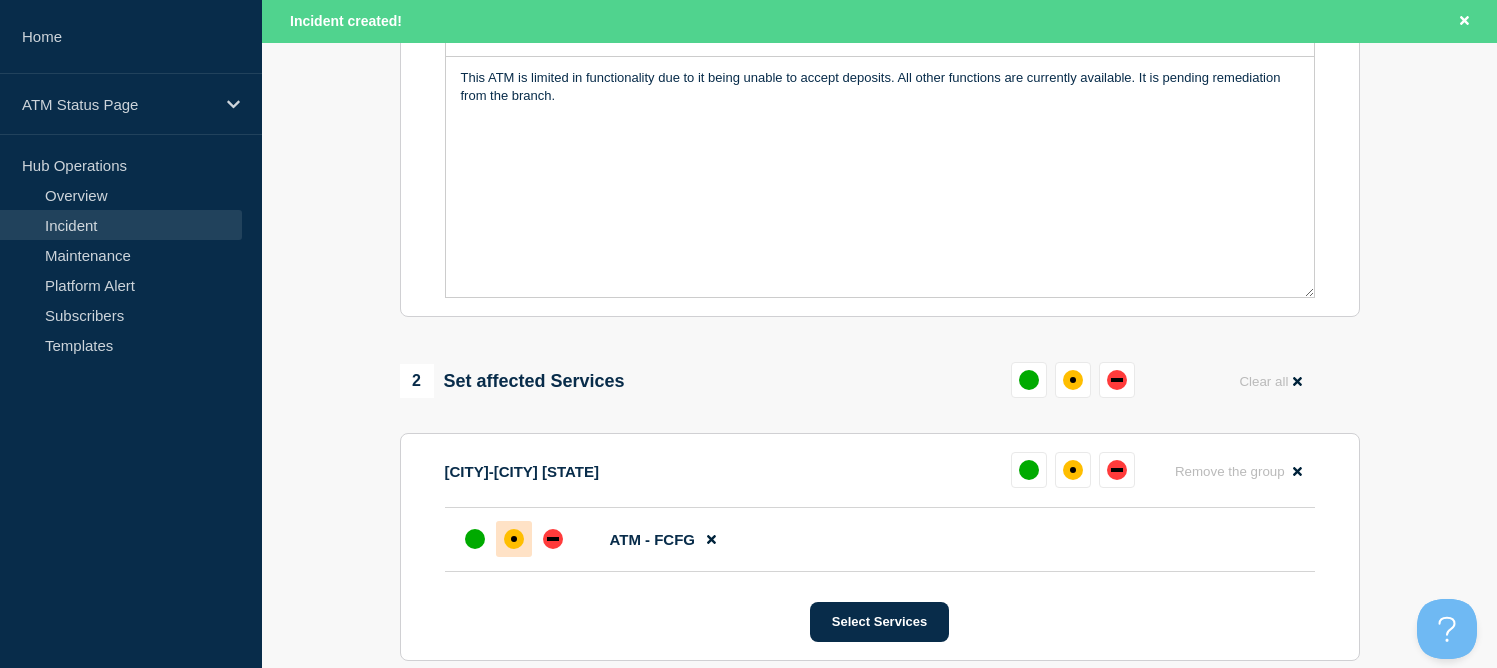 click at bounding box center (514, 539) 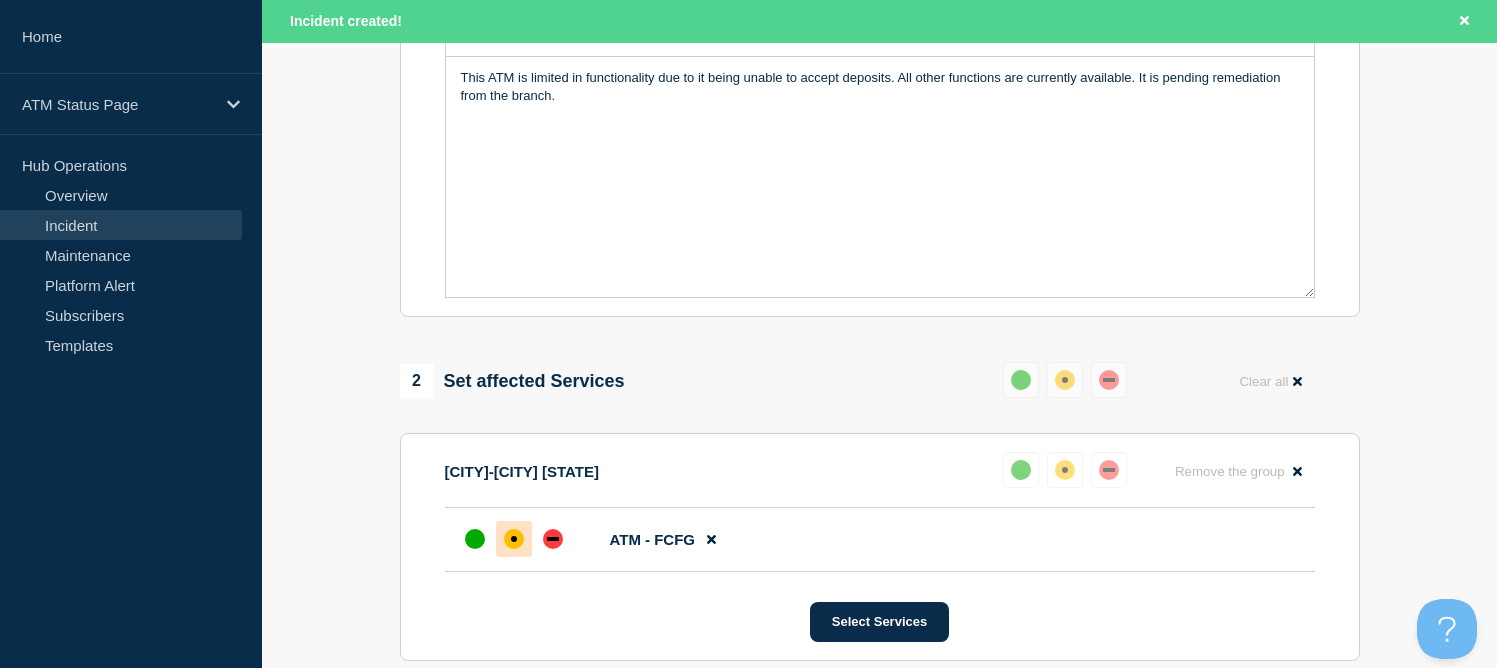 scroll, scrollTop: 881, scrollLeft: 0, axis: vertical 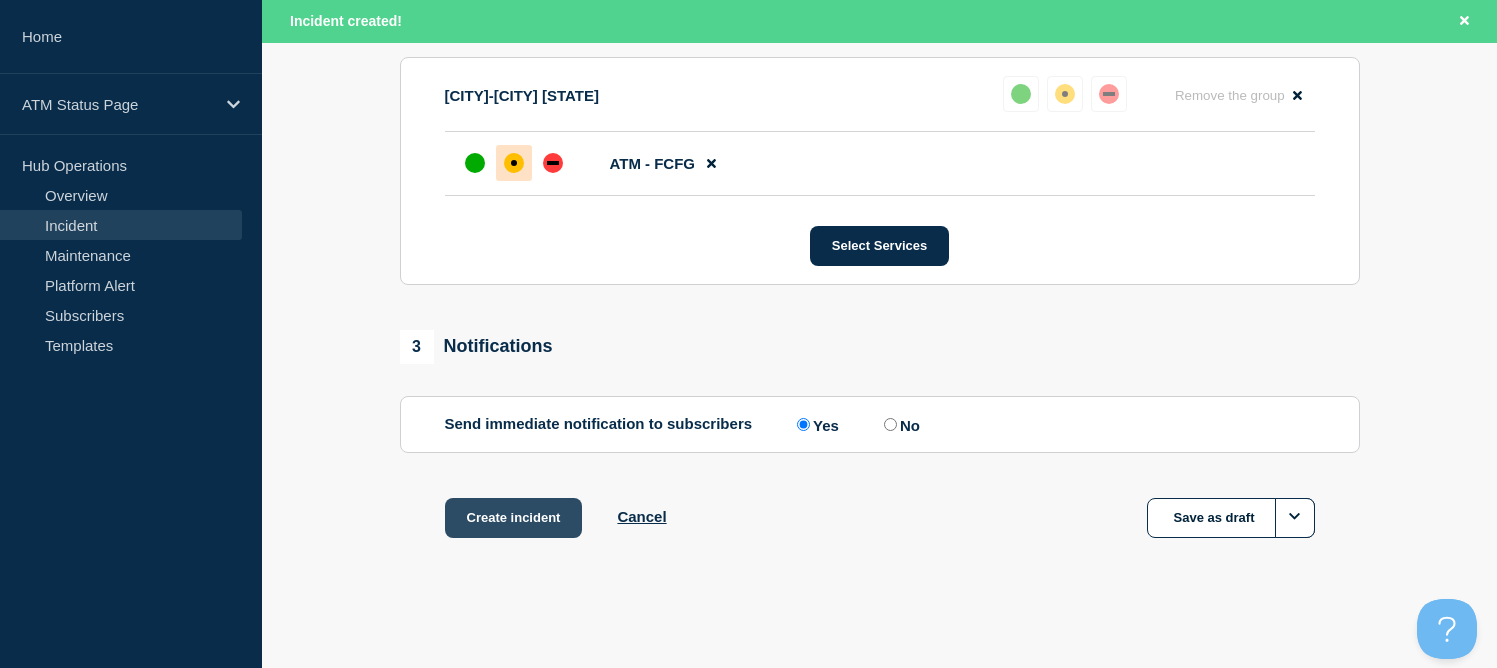 click on "Create incident" at bounding box center [514, 518] 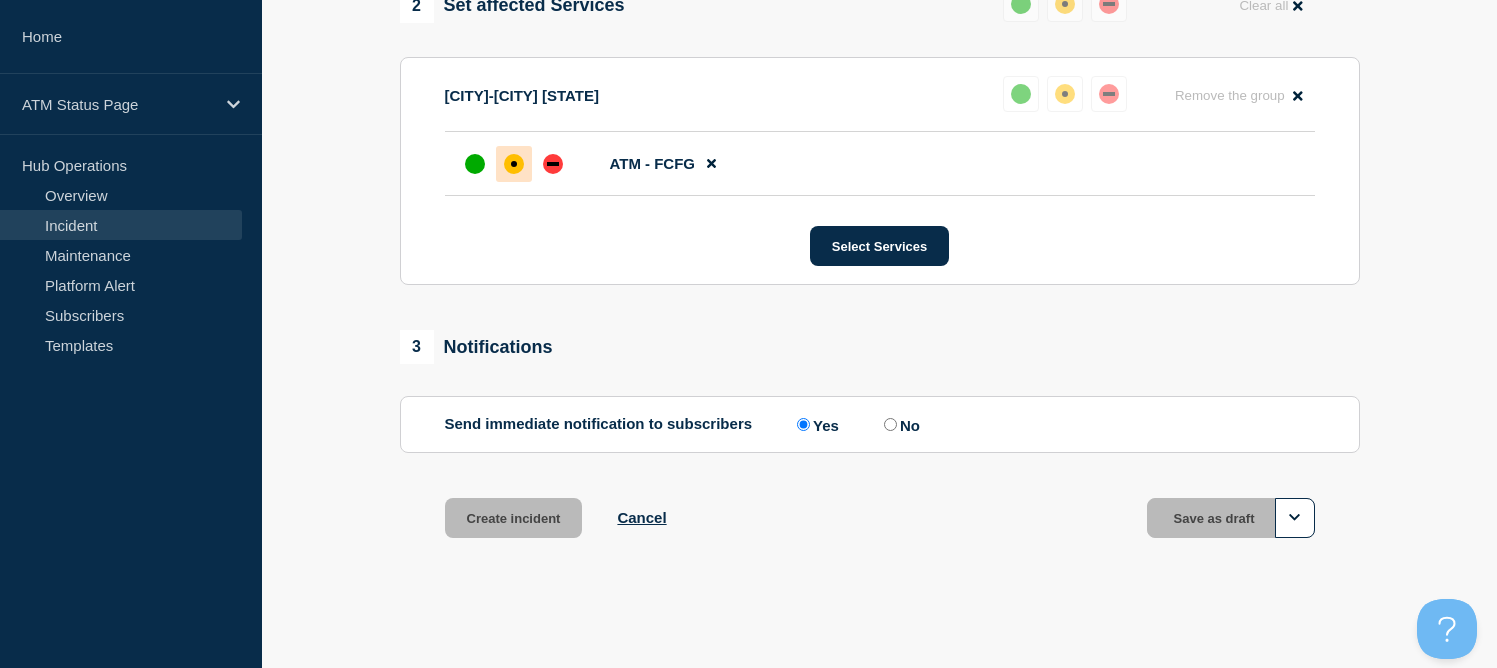 scroll, scrollTop: 838, scrollLeft: 0, axis: vertical 